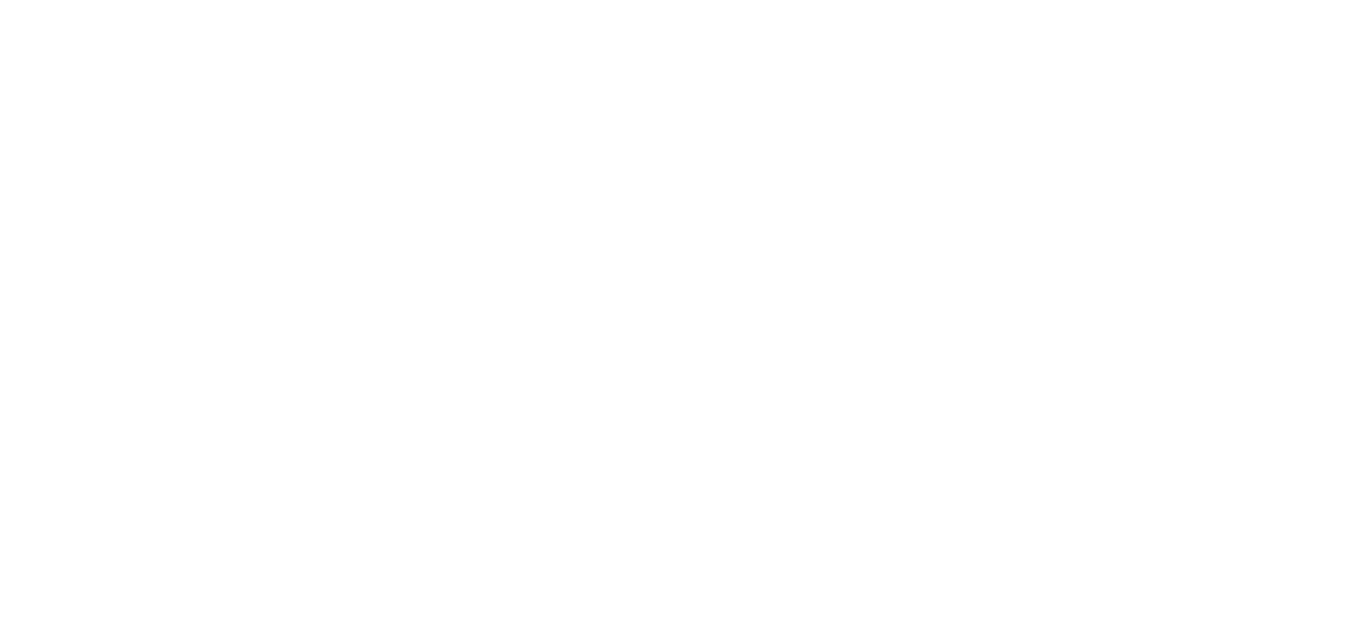 scroll, scrollTop: 0, scrollLeft: 0, axis: both 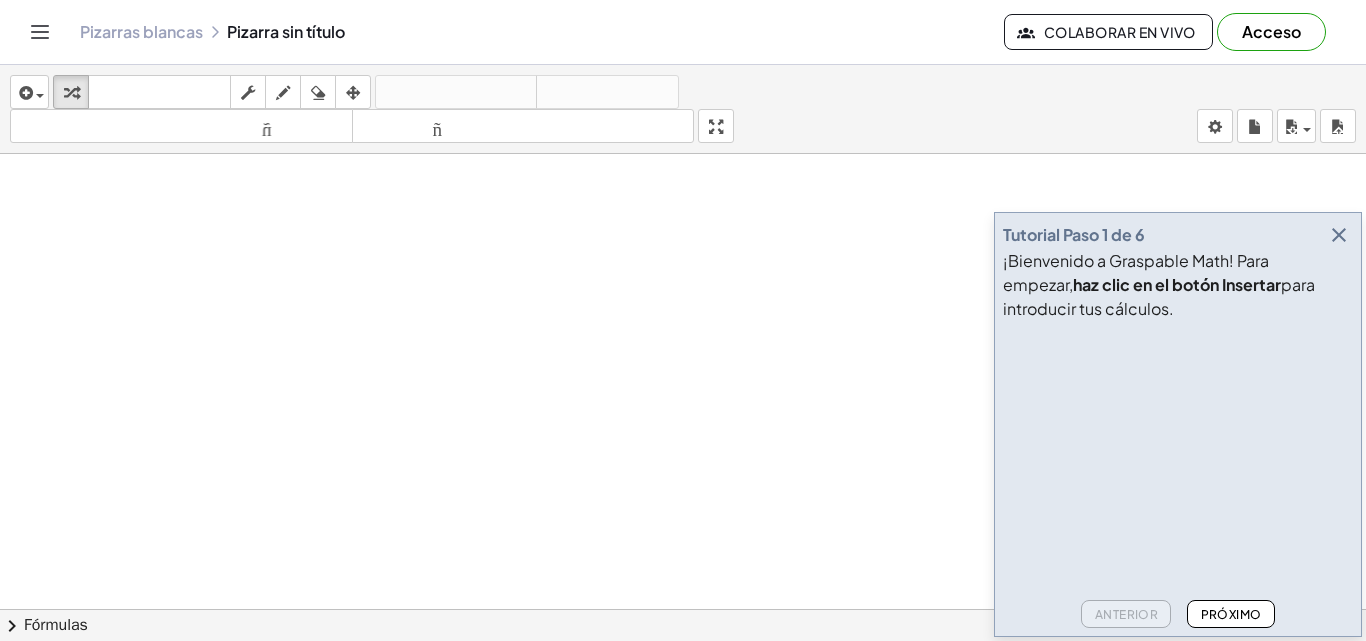 drag, startPoint x: 1346, startPoint y: 239, endPoint x: 1327, endPoint y: 238, distance: 19.026299 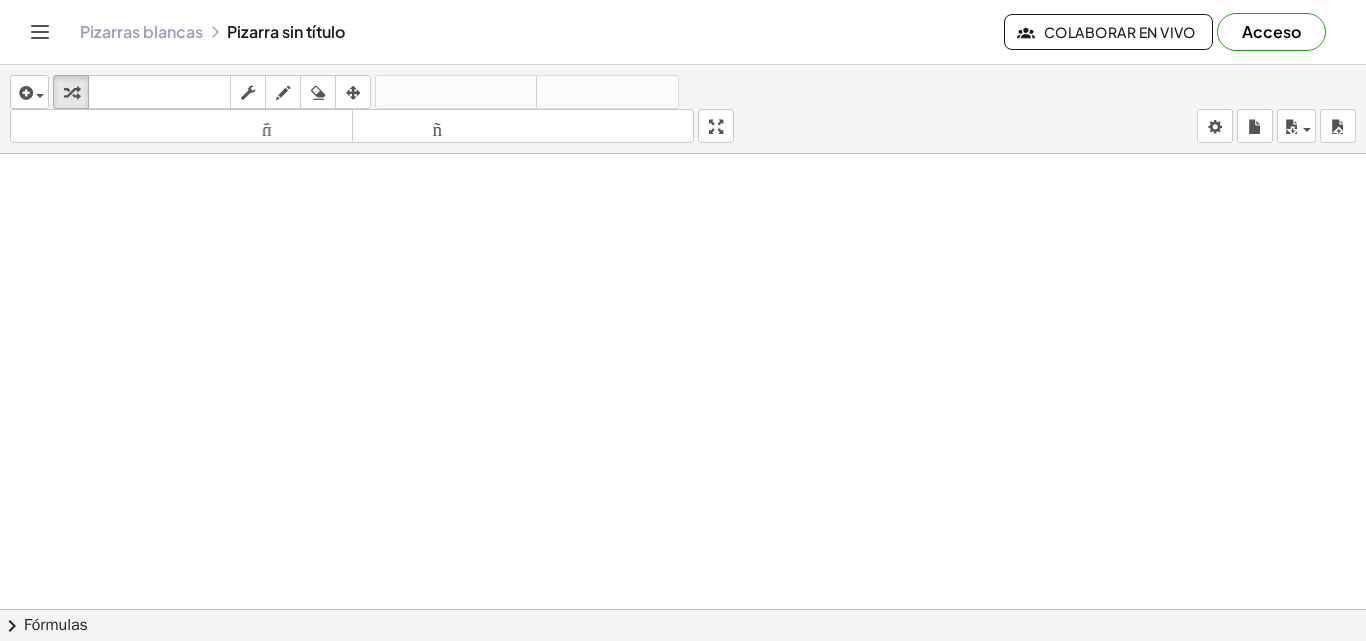 click at bounding box center (683, 688) 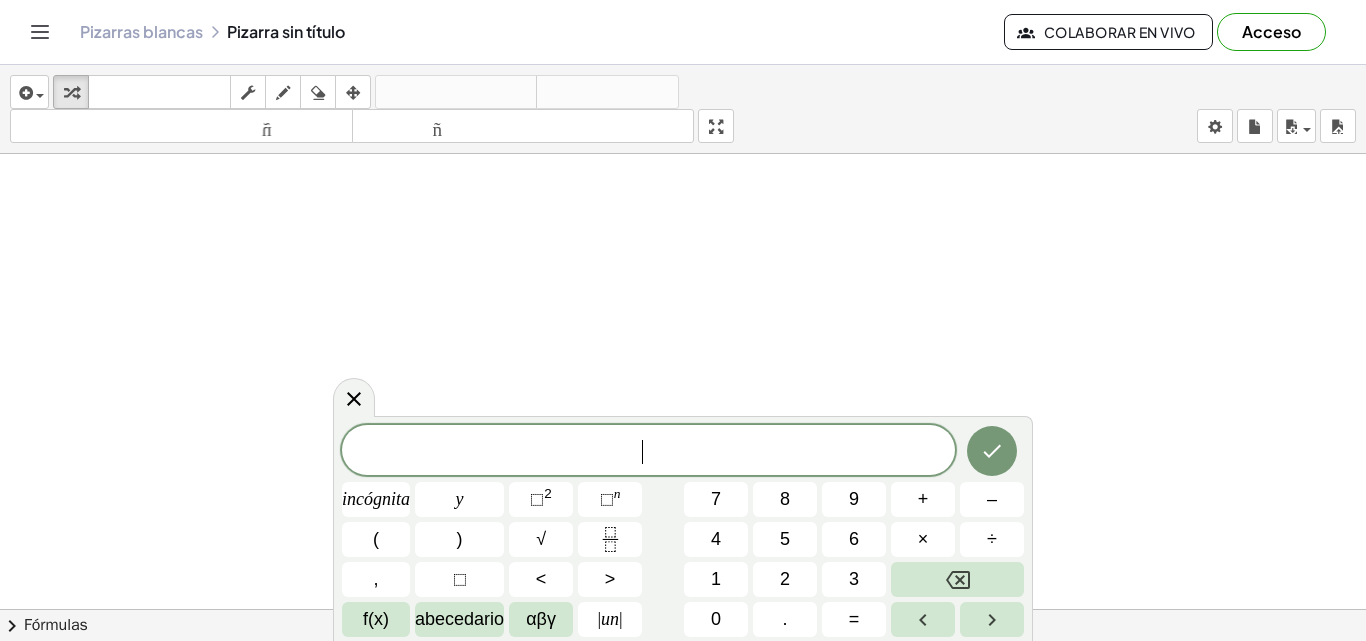 click at bounding box center [683, 688] 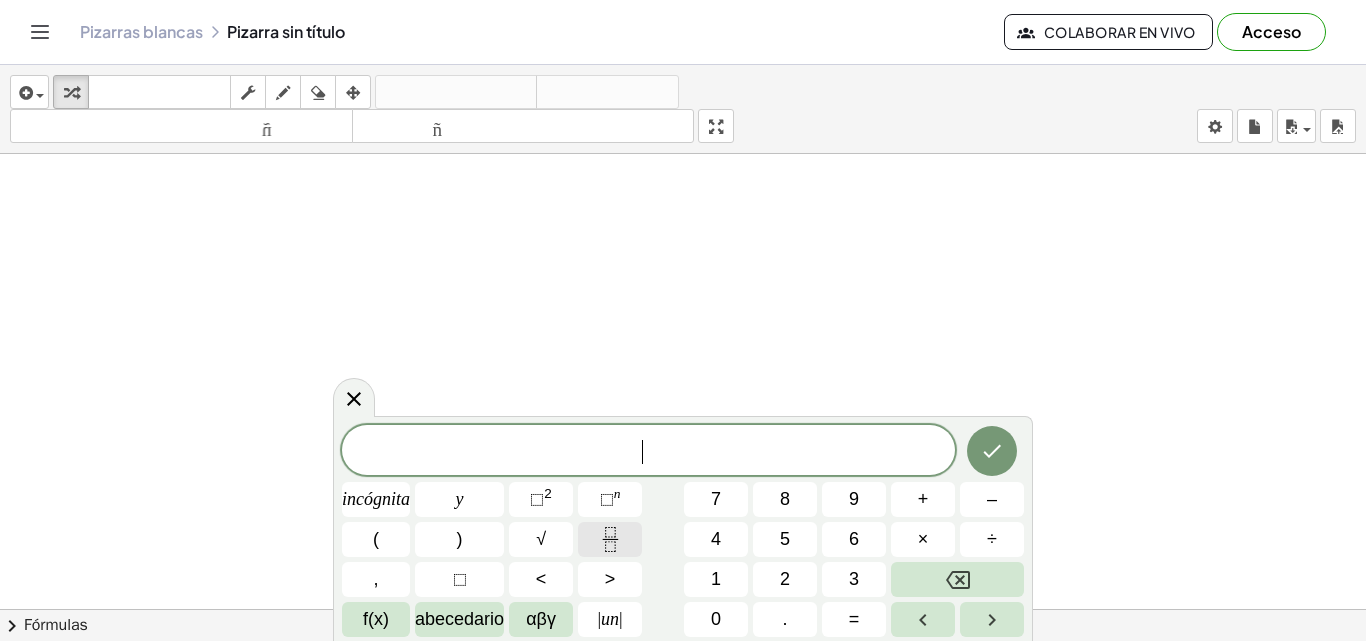 click 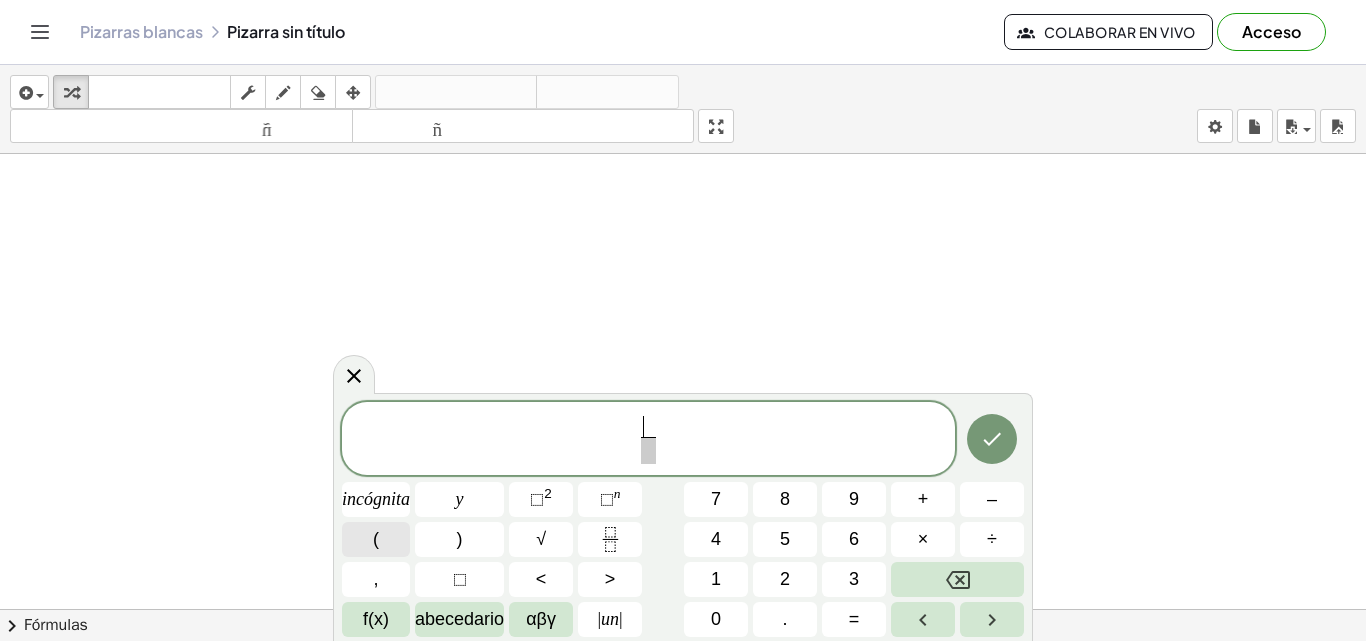 click on "(" at bounding box center (376, 539) 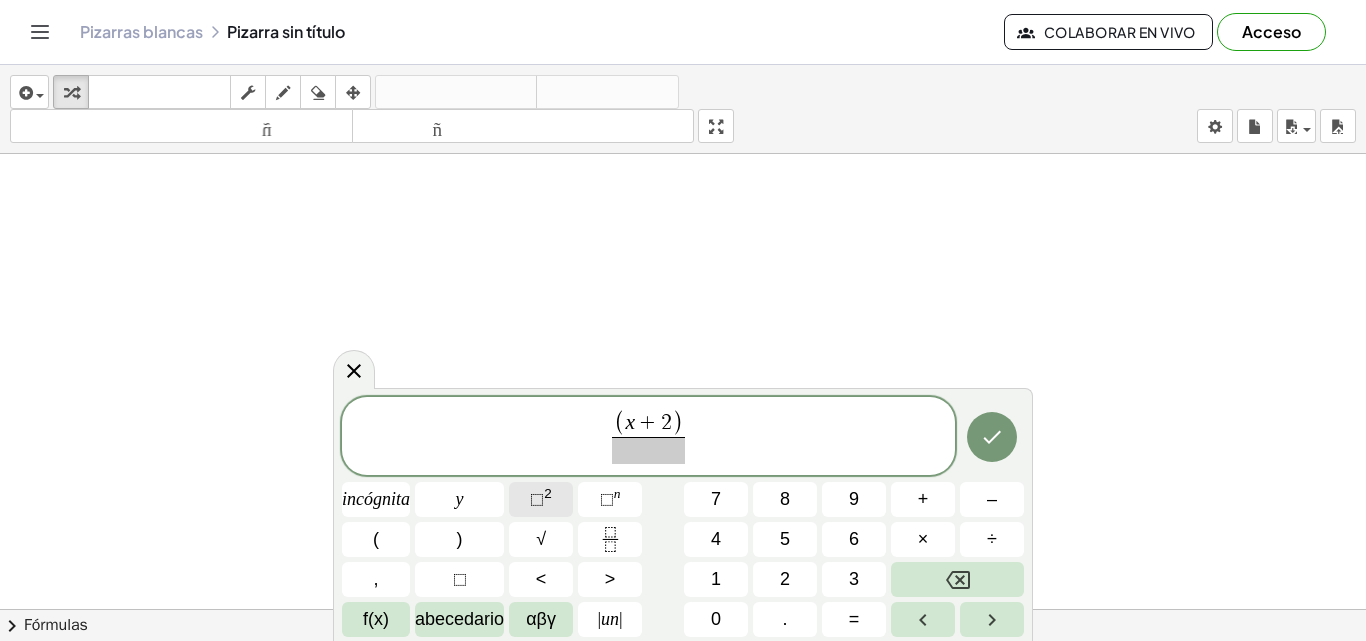 click on "2" at bounding box center [548, 493] 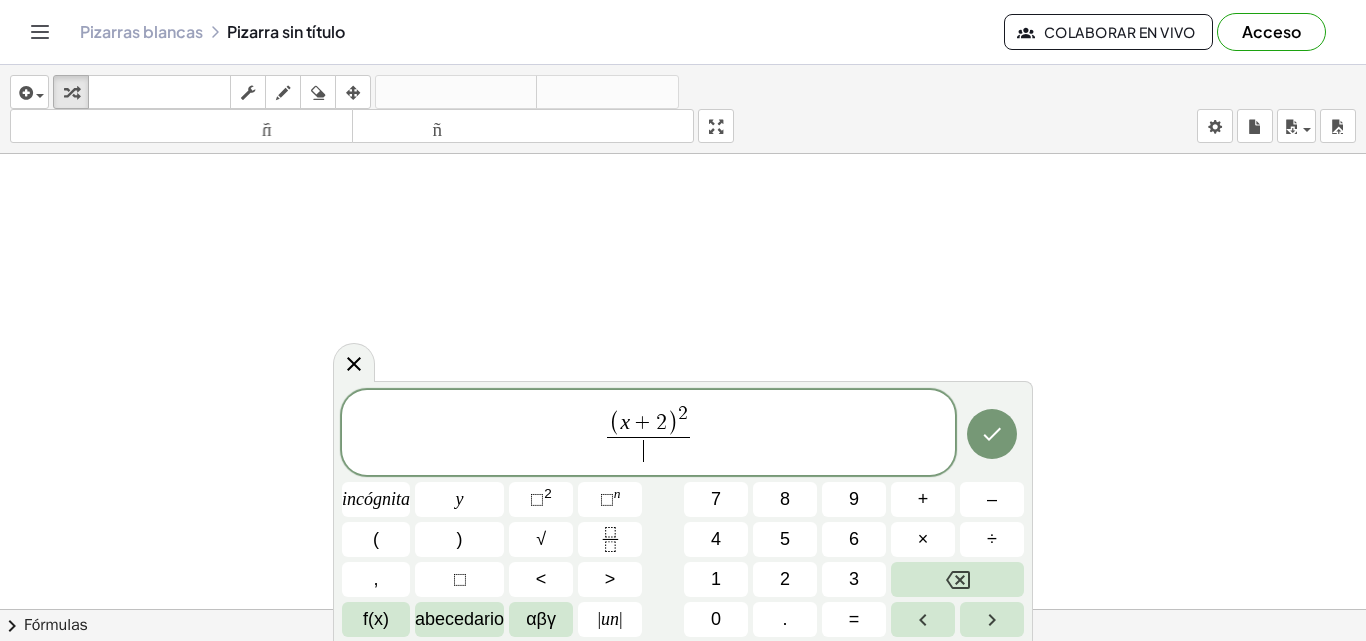 click on "​" at bounding box center (648, 450) 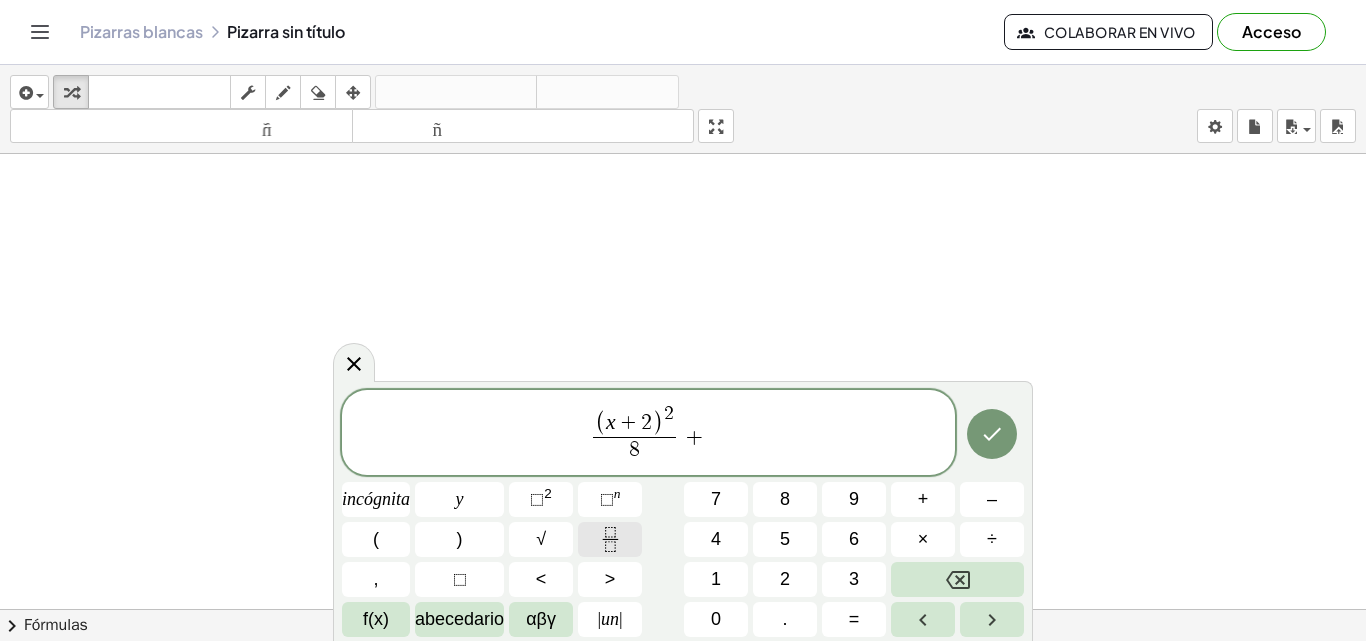 click 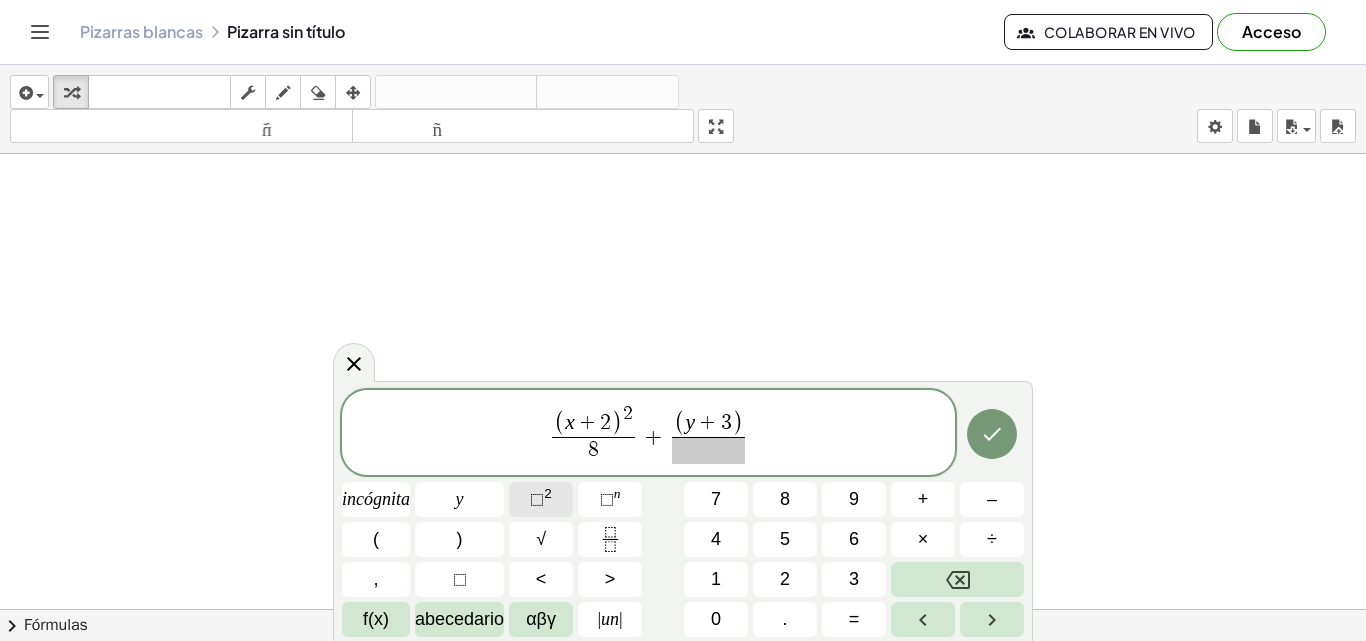 click on "⬚  2" 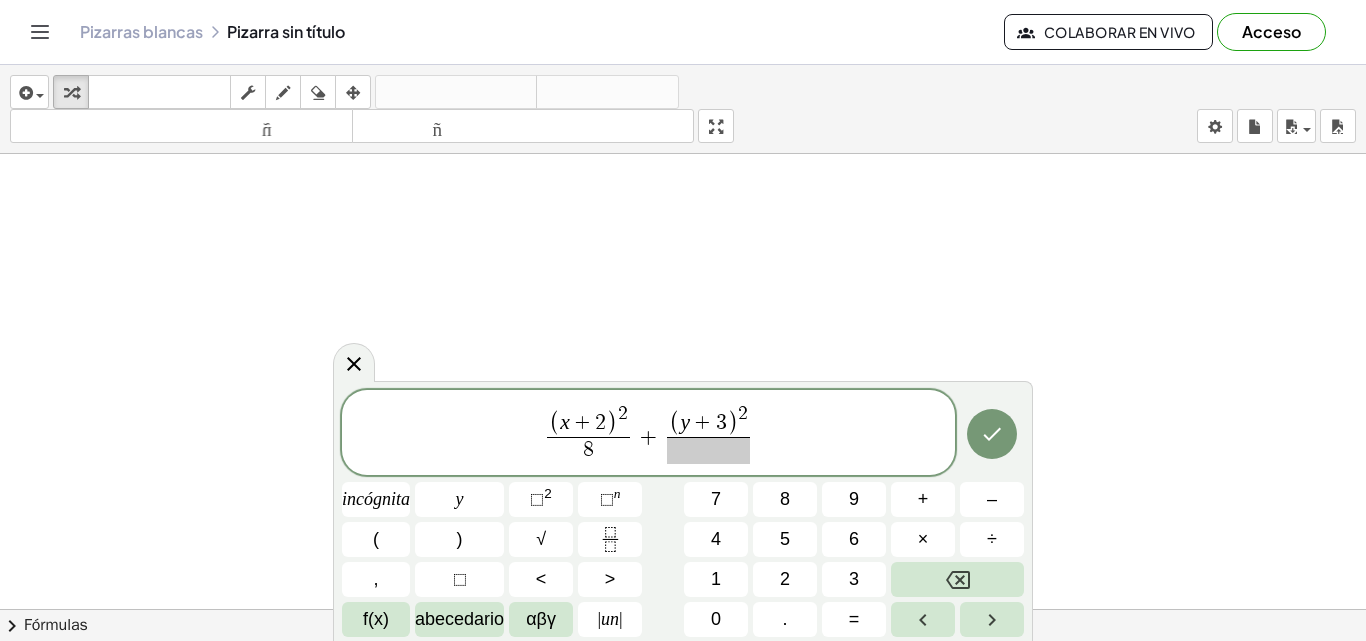 click at bounding box center [708, 450] 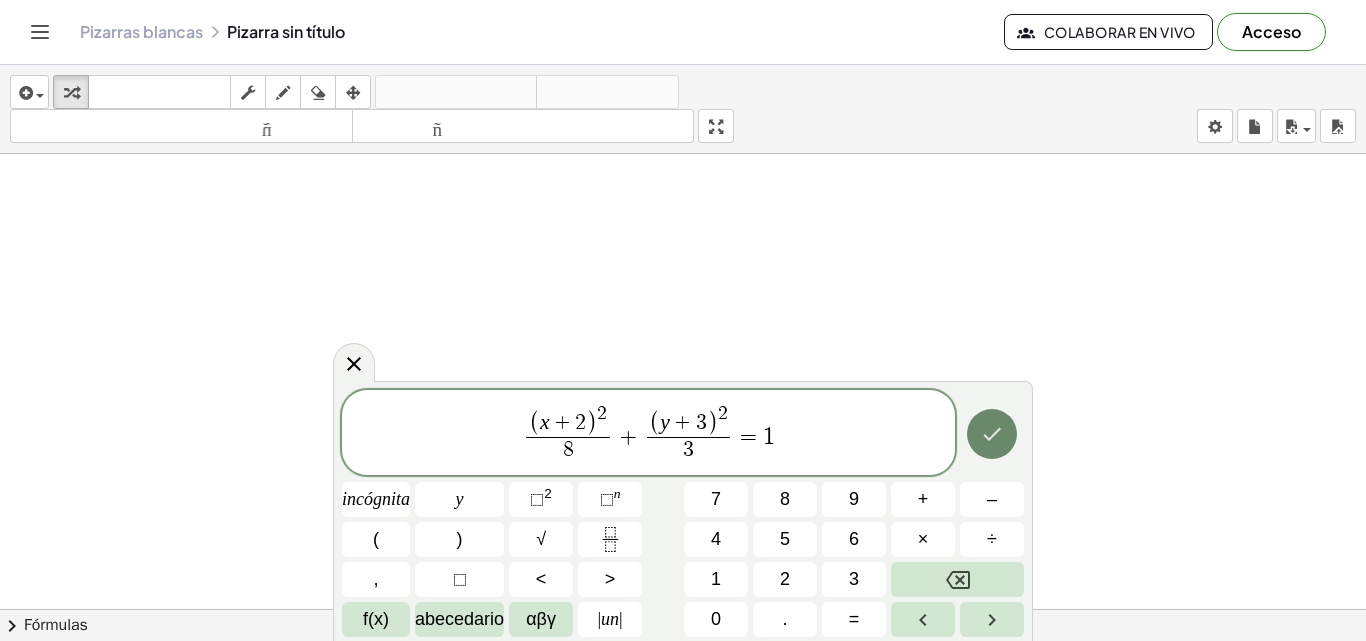 click 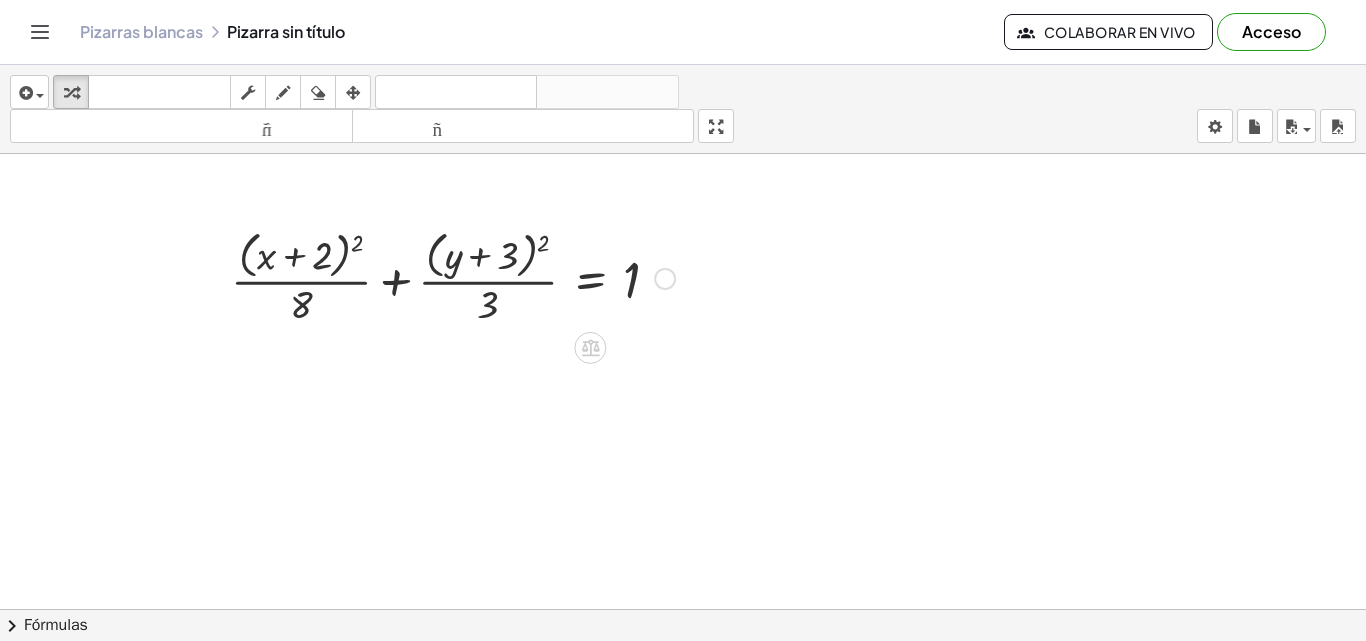 click at bounding box center [665, 279] 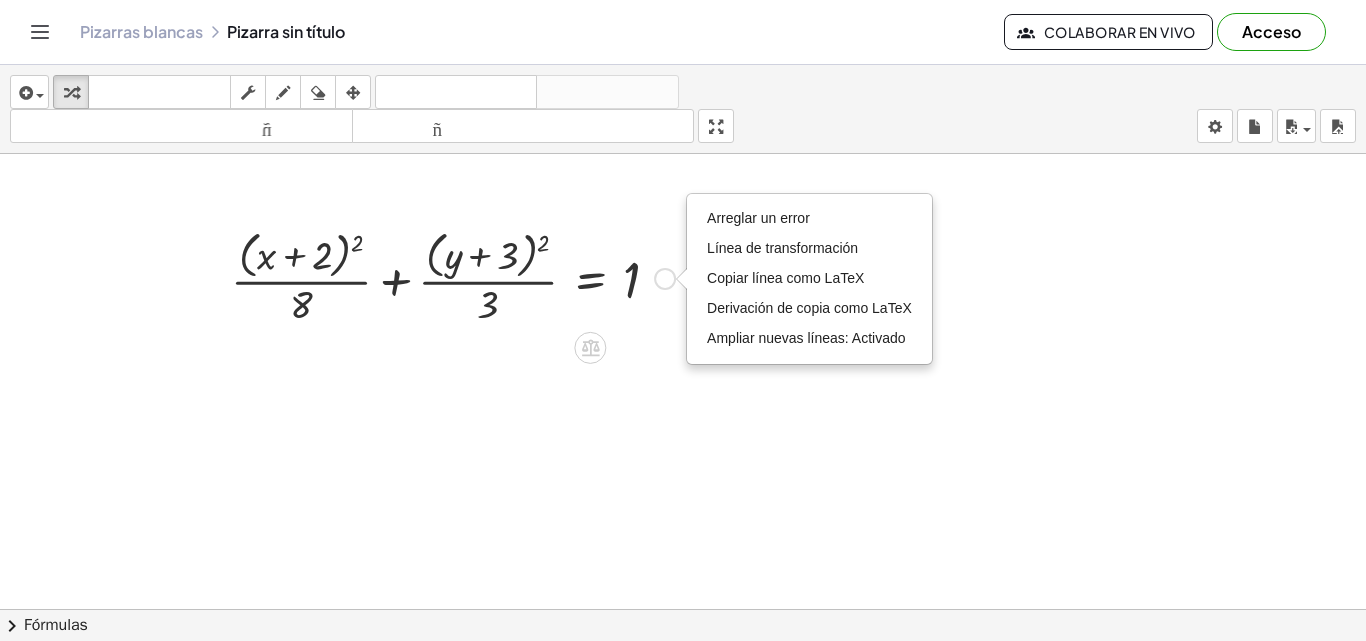 click at bounding box center [453, 277] 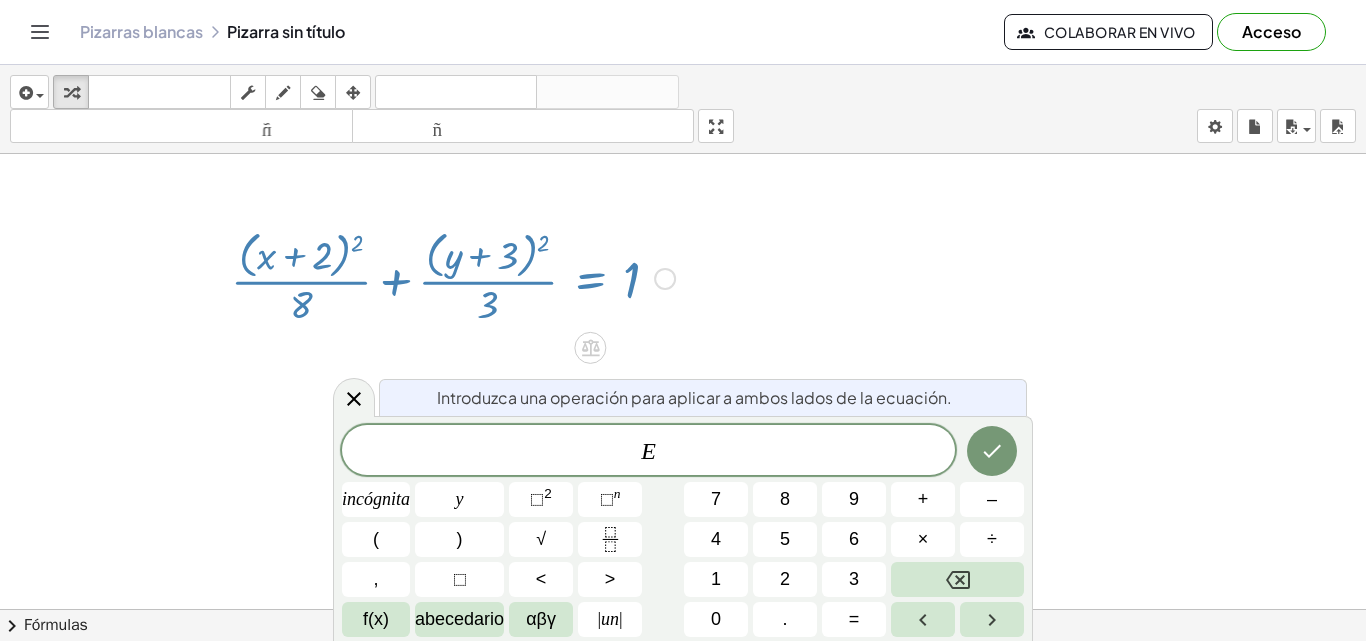 drag, startPoint x: 332, startPoint y: 268, endPoint x: 260, endPoint y: 280, distance: 72.99315 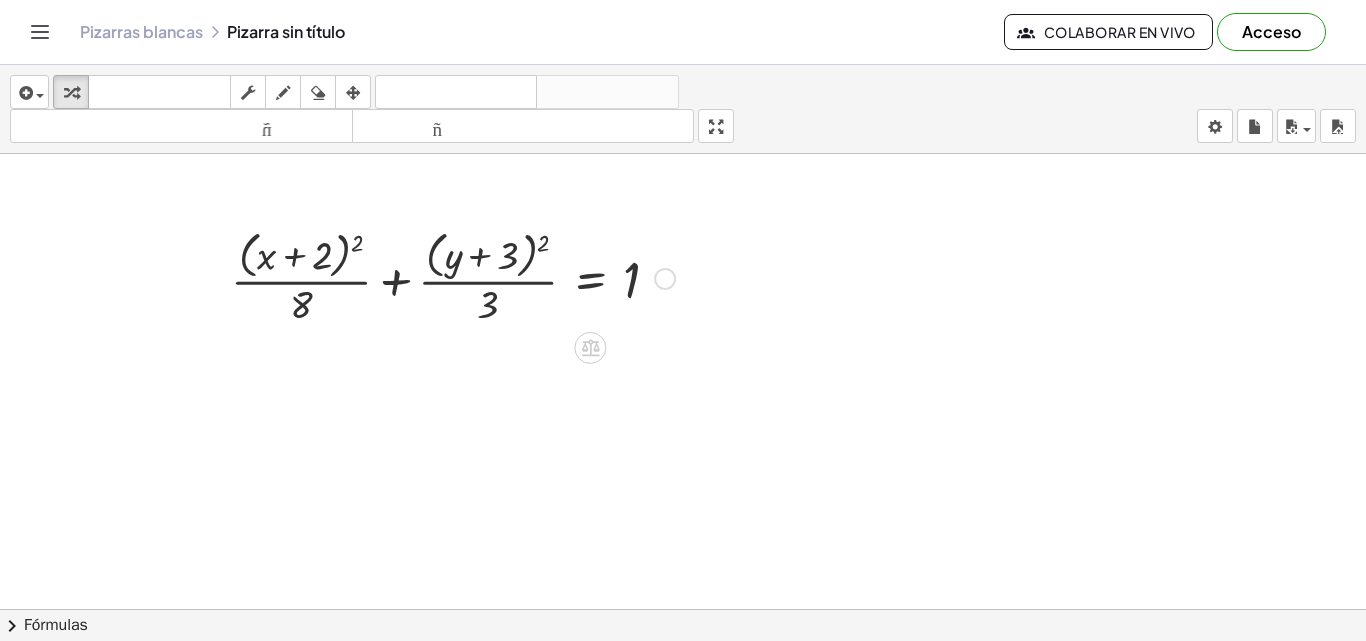 click at bounding box center [683, 688] 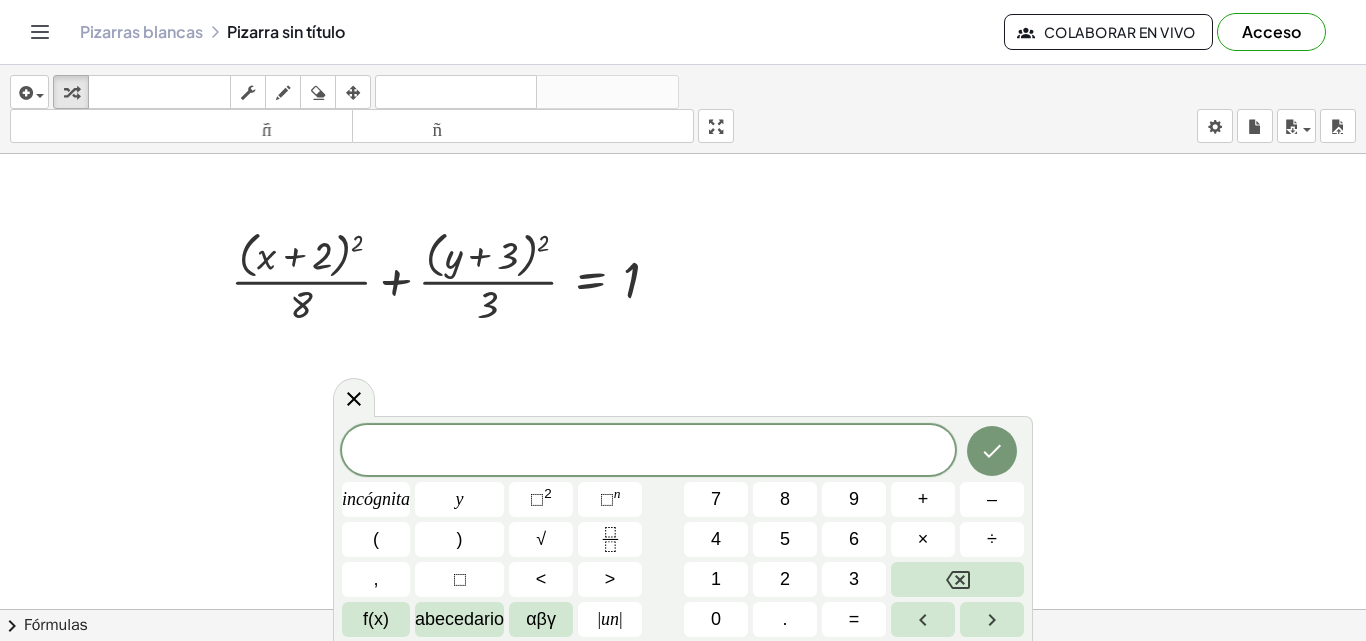 click at bounding box center [683, 688] 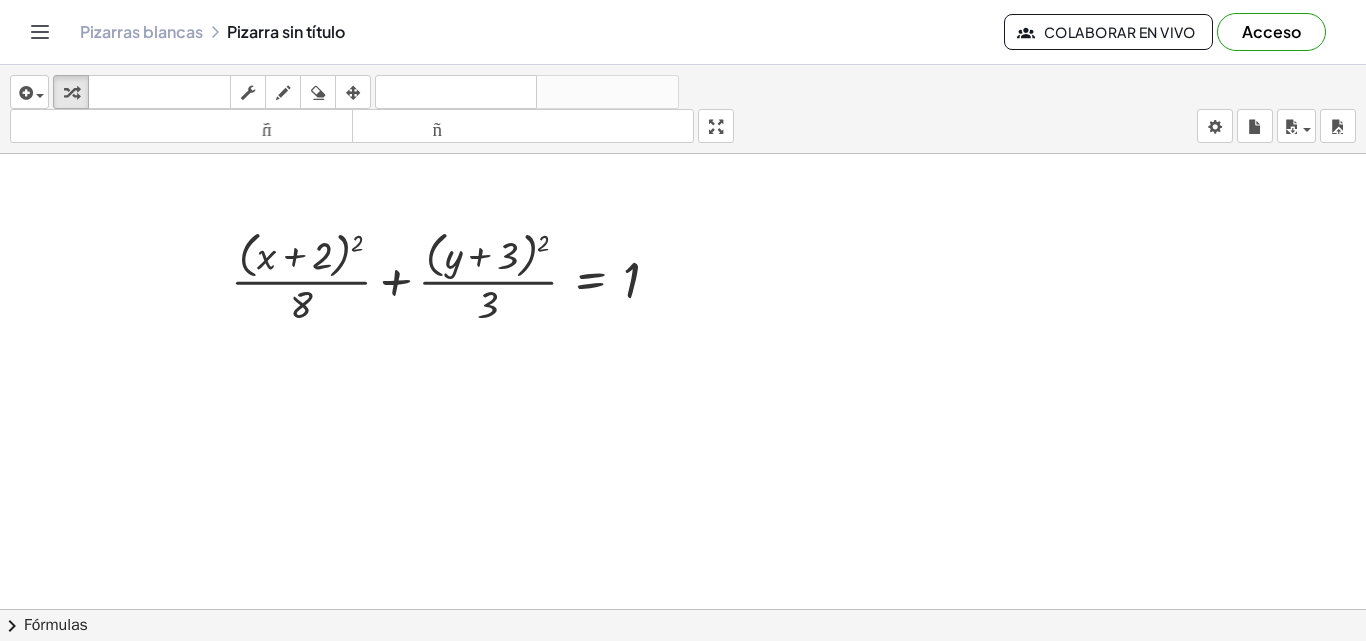 click at bounding box center (683, 688) 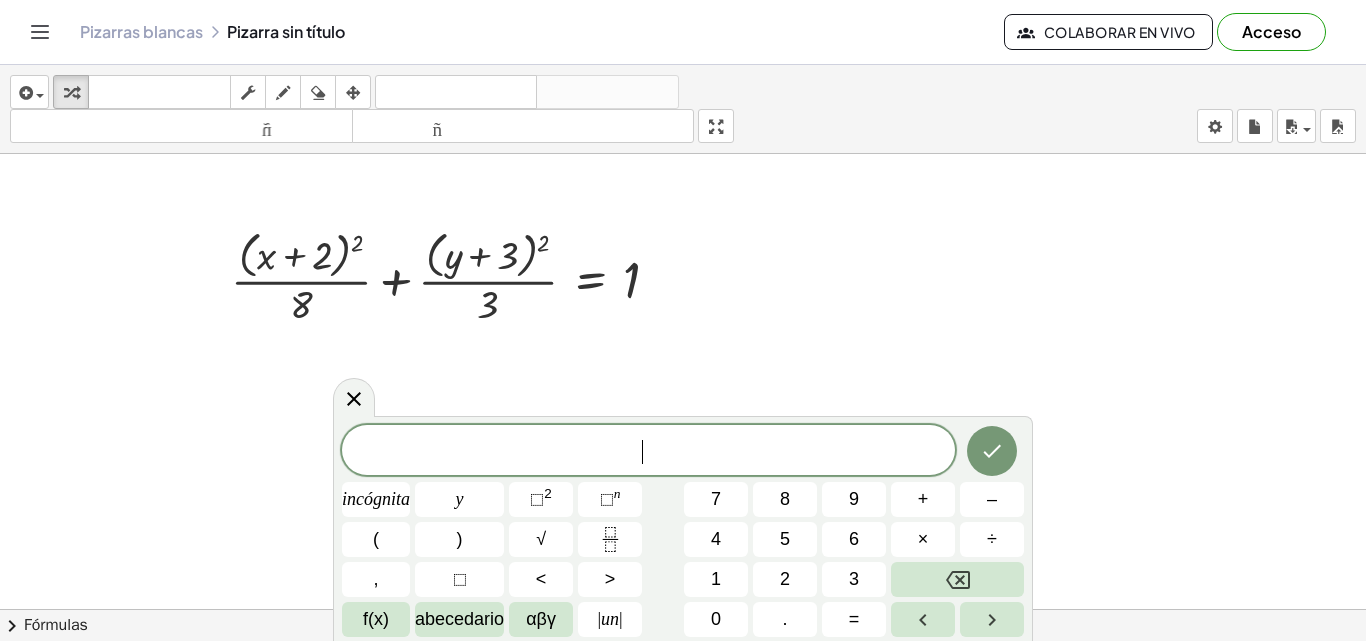 click at bounding box center [683, 688] 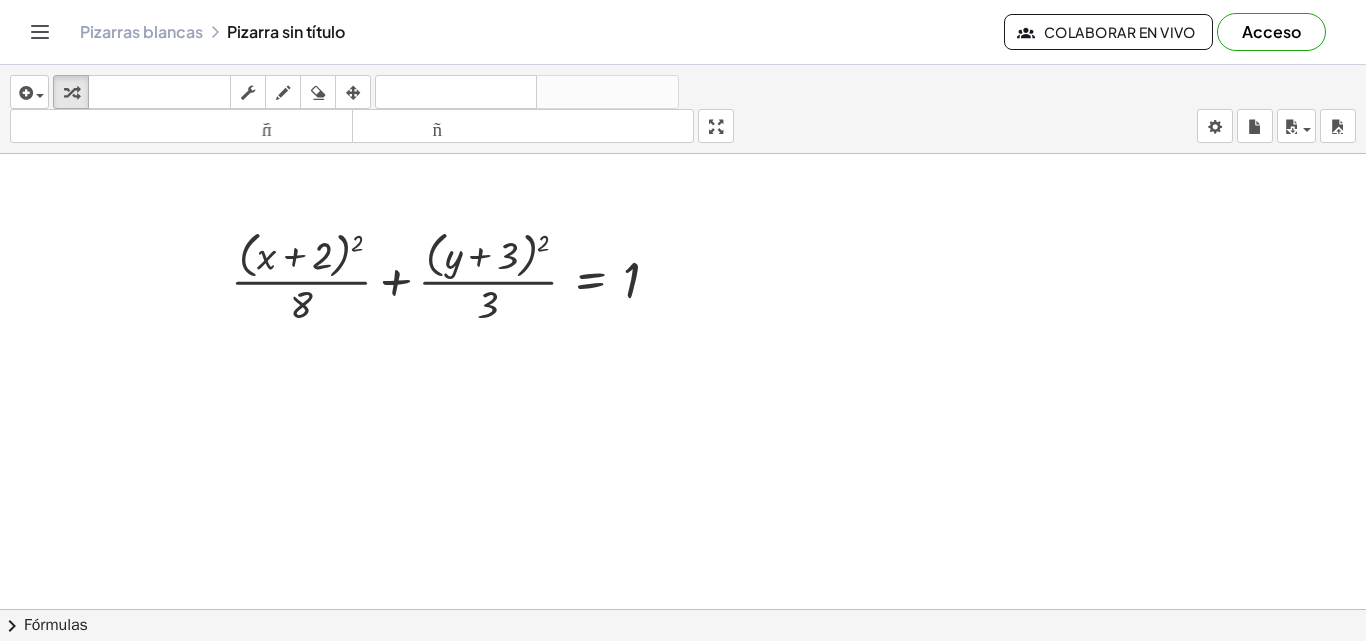 click at bounding box center (683, 688) 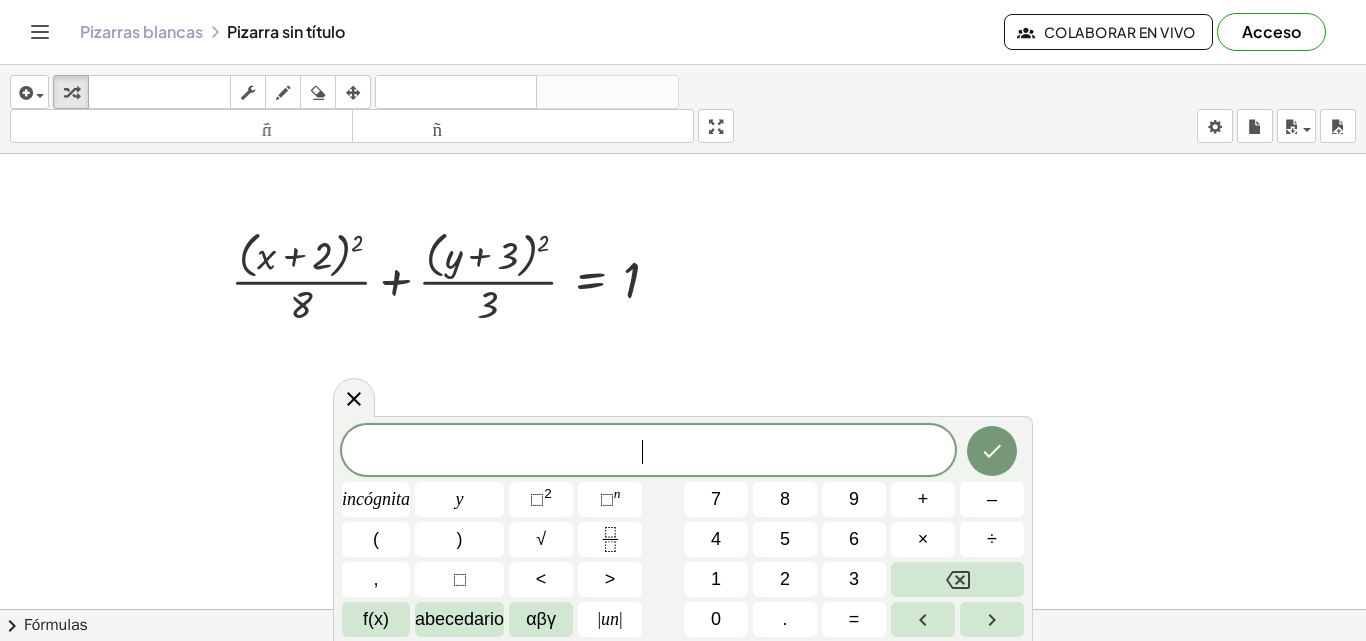 click at bounding box center [683, 688] 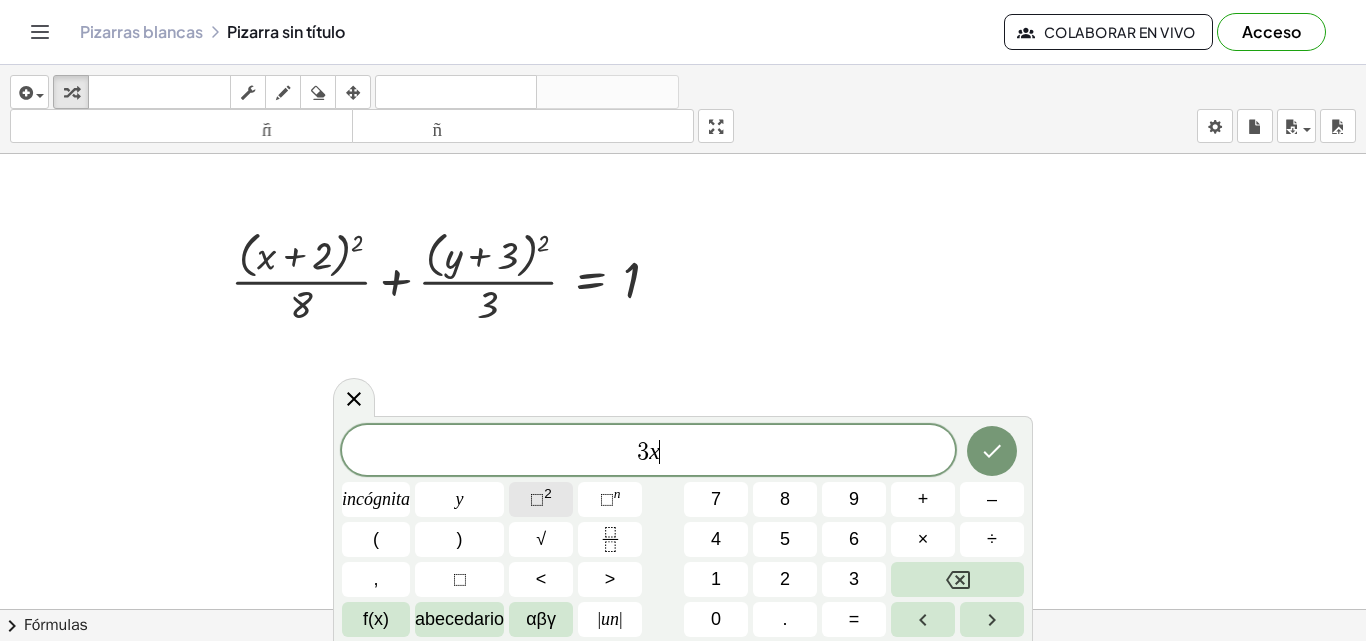 click on "⬚  2" at bounding box center [541, 499] 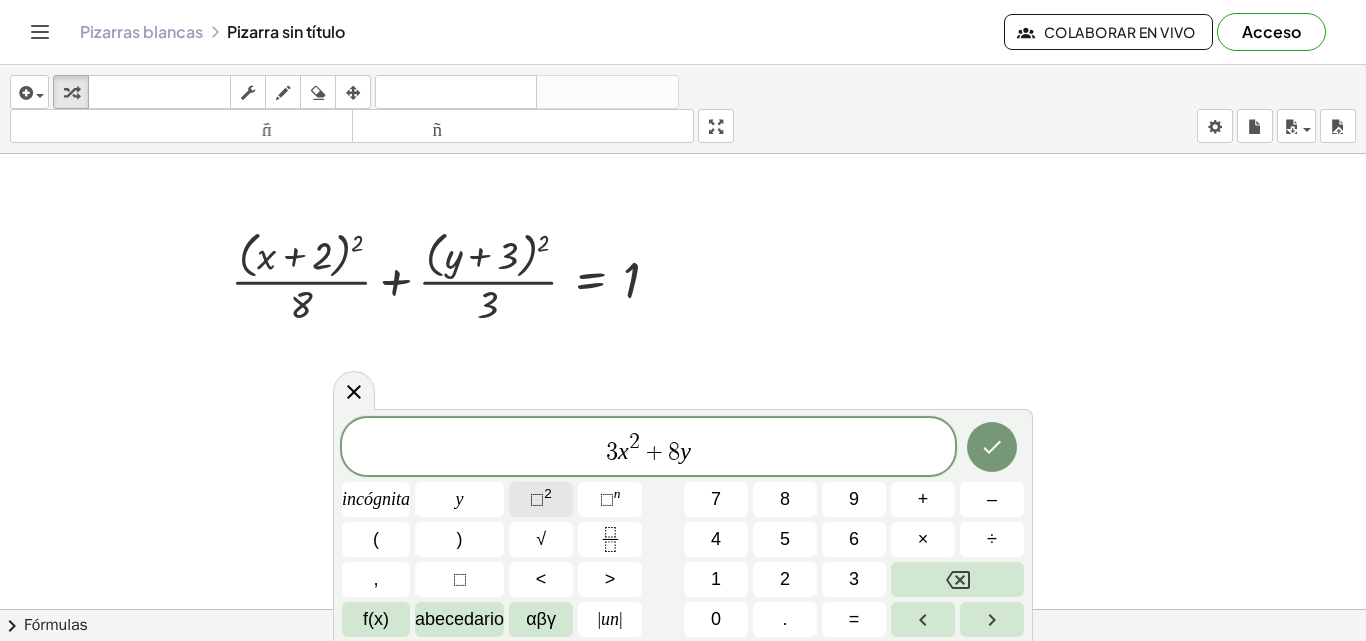 click on "⬚" at bounding box center [537, 499] 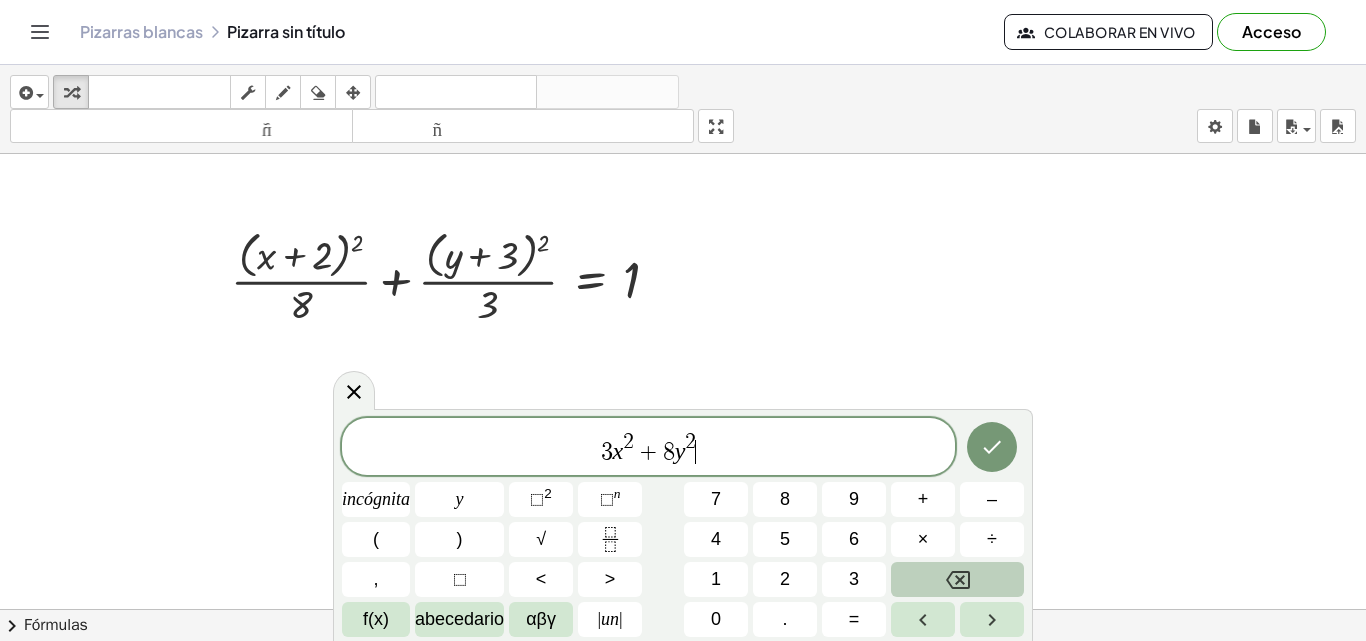 click at bounding box center [957, 579] 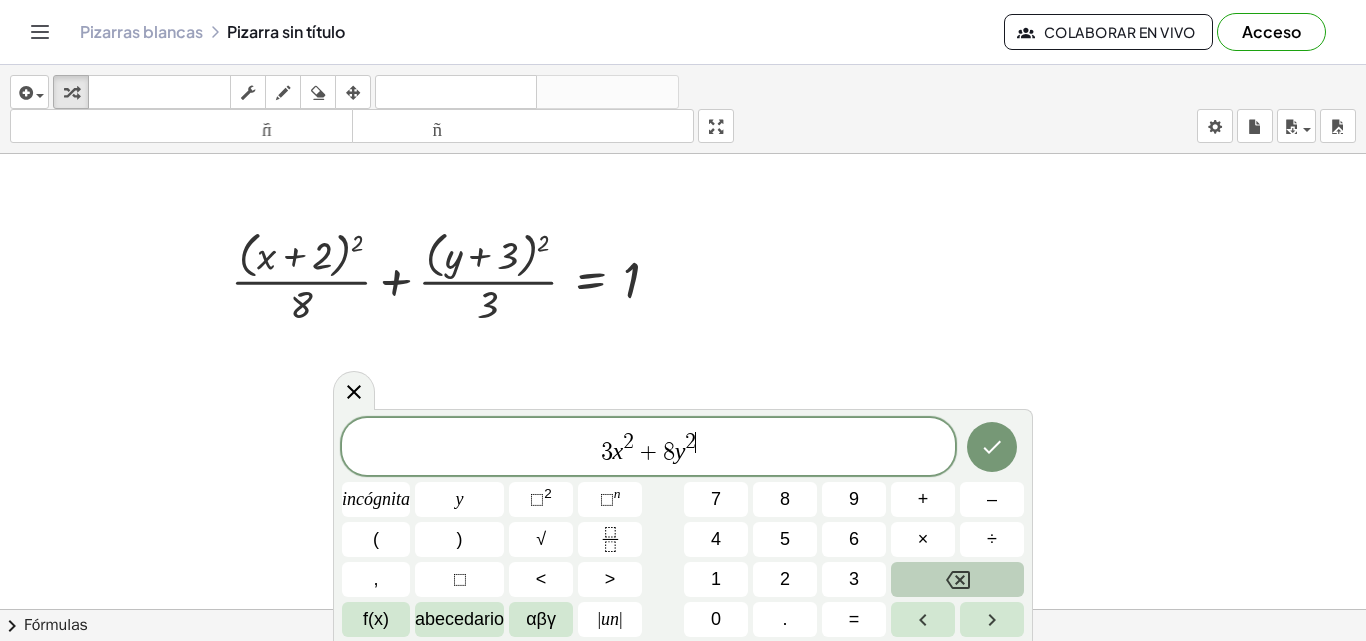 click at bounding box center [957, 579] 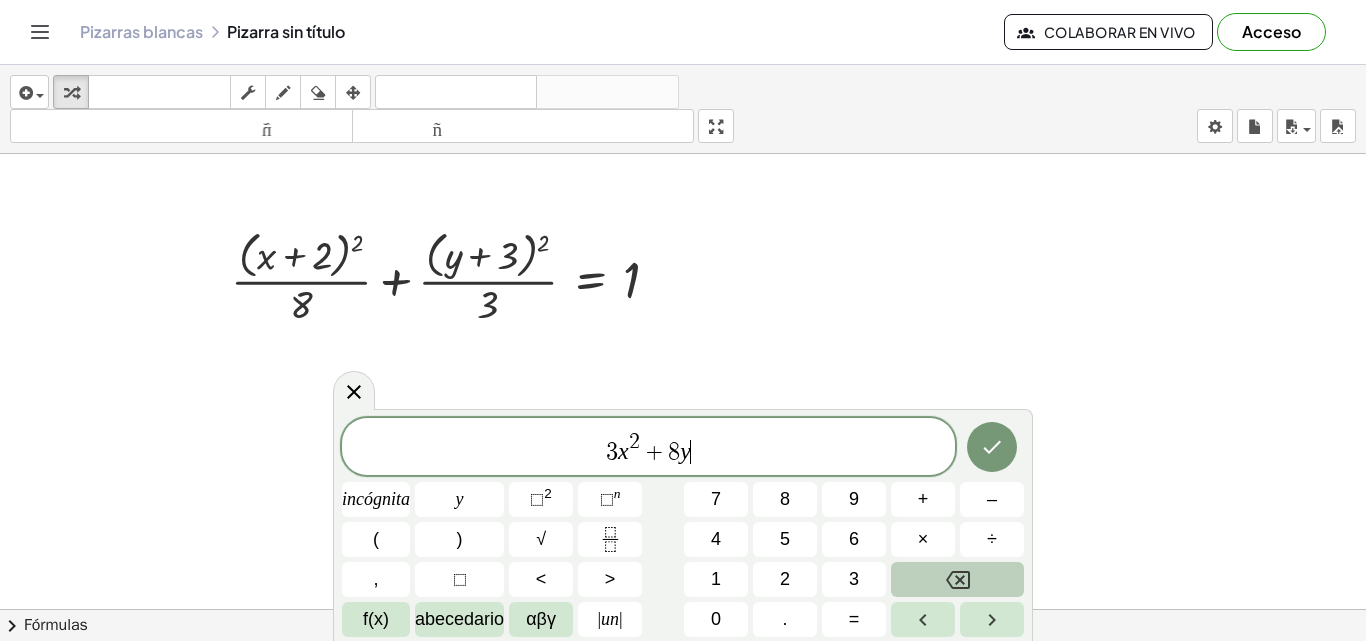 click at bounding box center [957, 579] 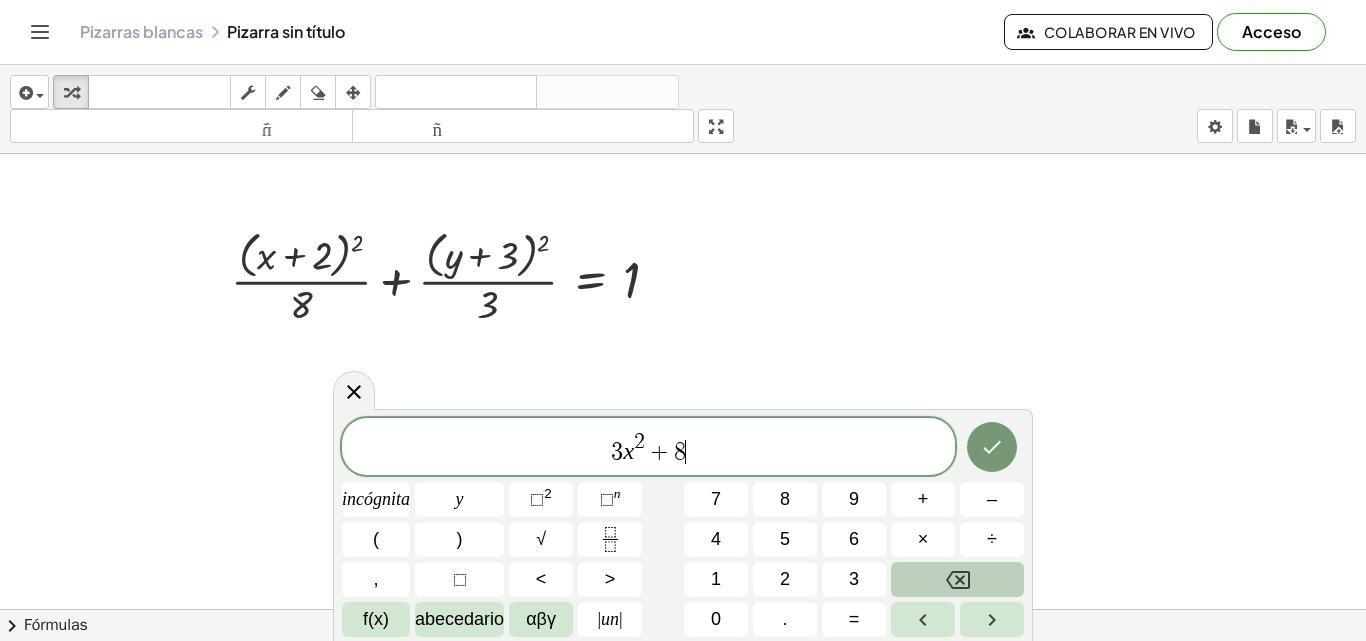 click at bounding box center [957, 579] 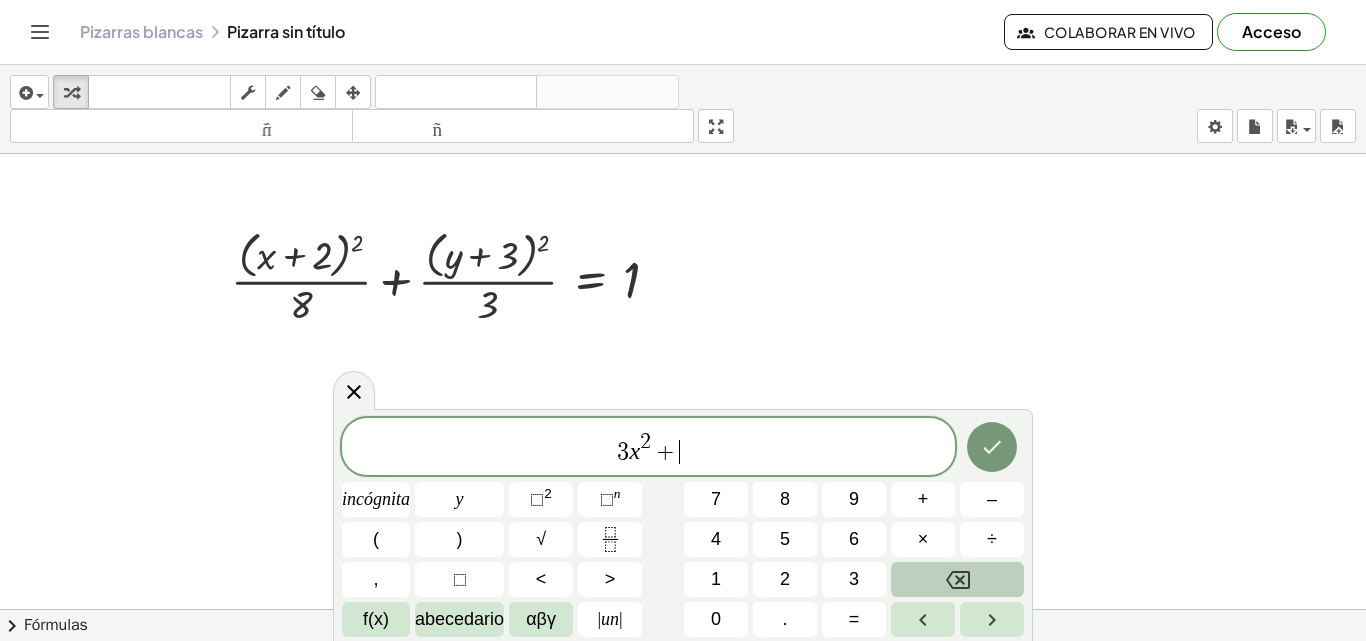 click at bounding box center [957, 579] 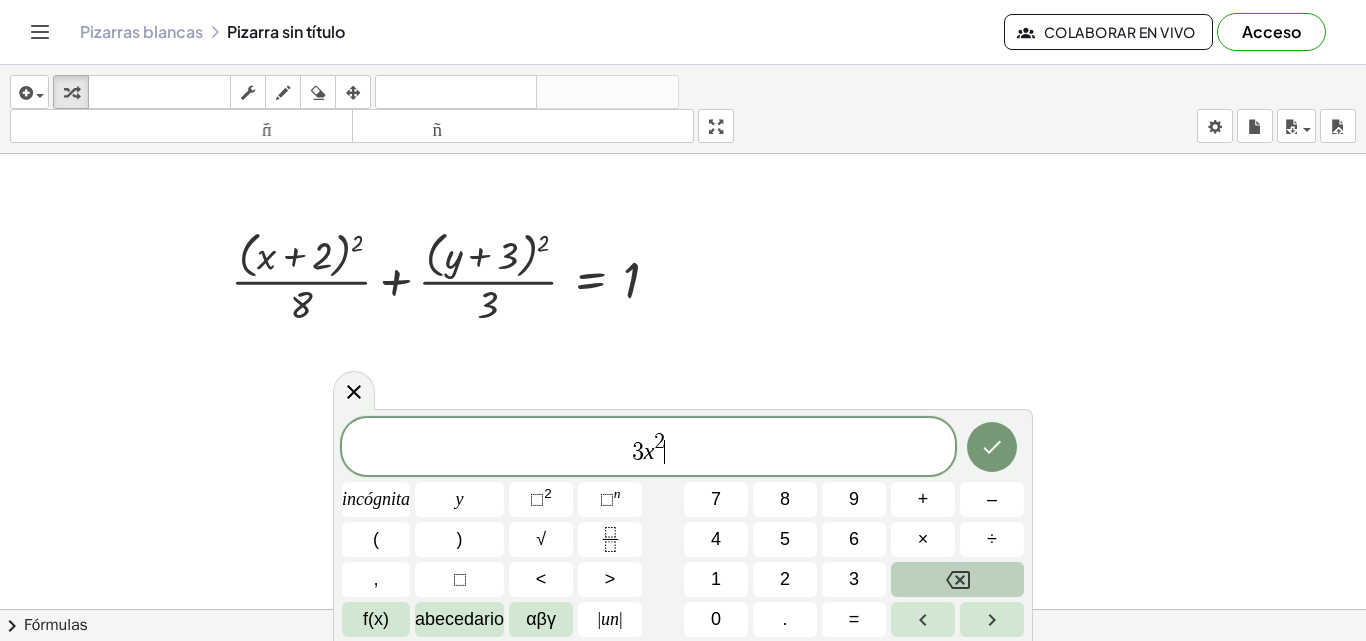 click at bounding box center (957, 579) 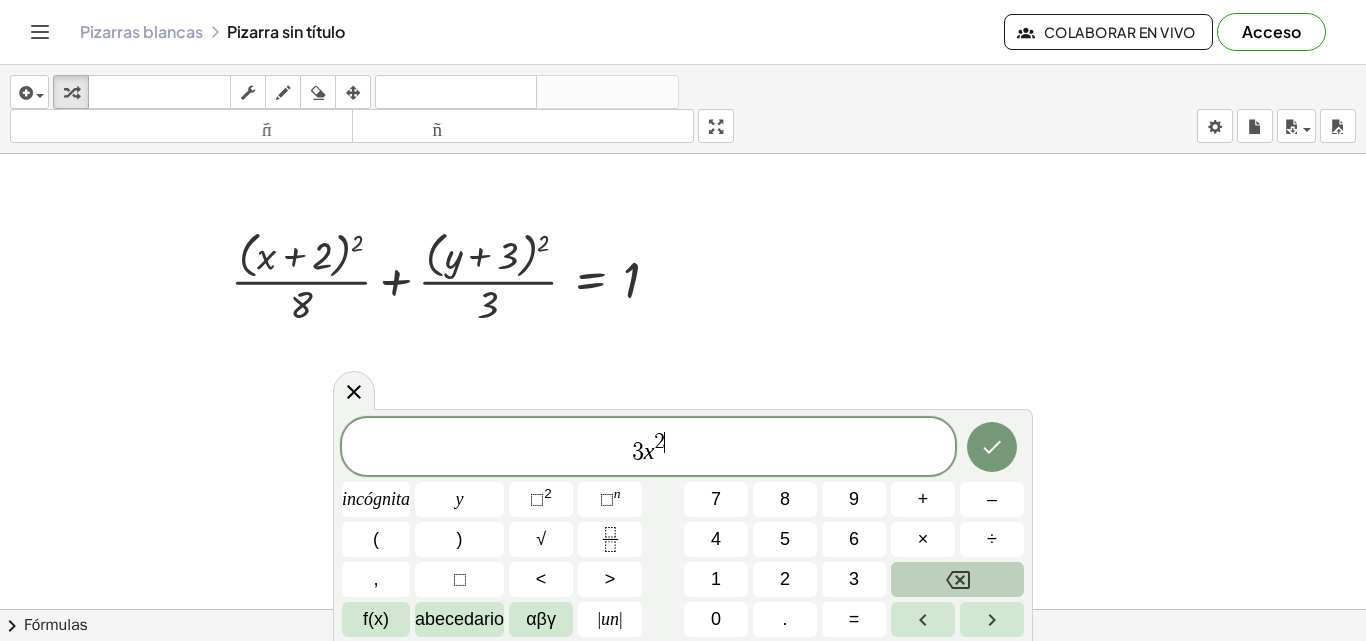 click at bounding box center [957, 579] 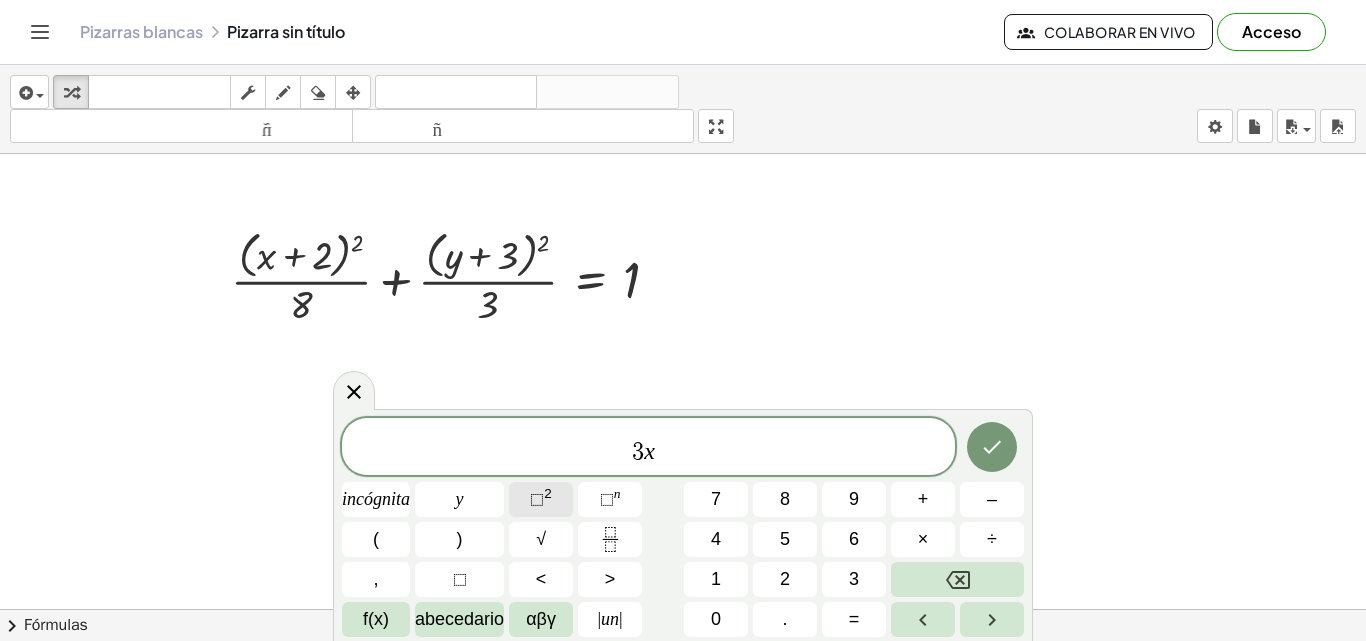 click on "⬚" at bounding box center [537, 499] 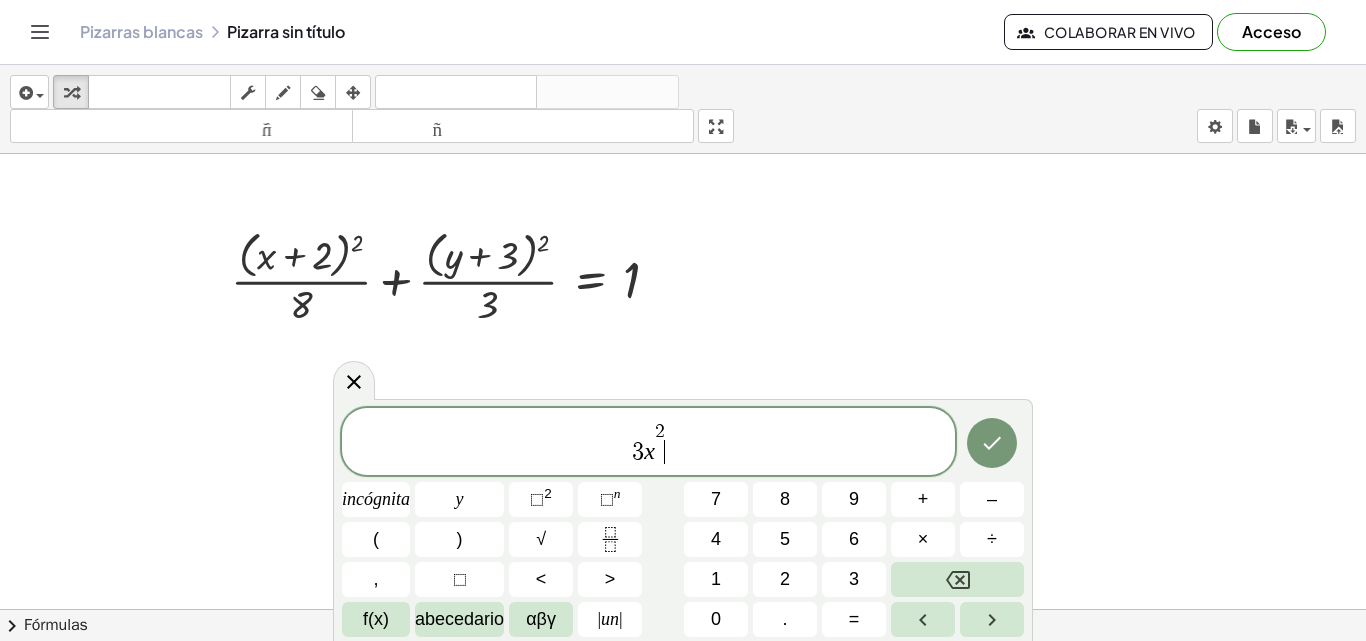 click on "3 x 2 ​" at bounding box center (648, 443) 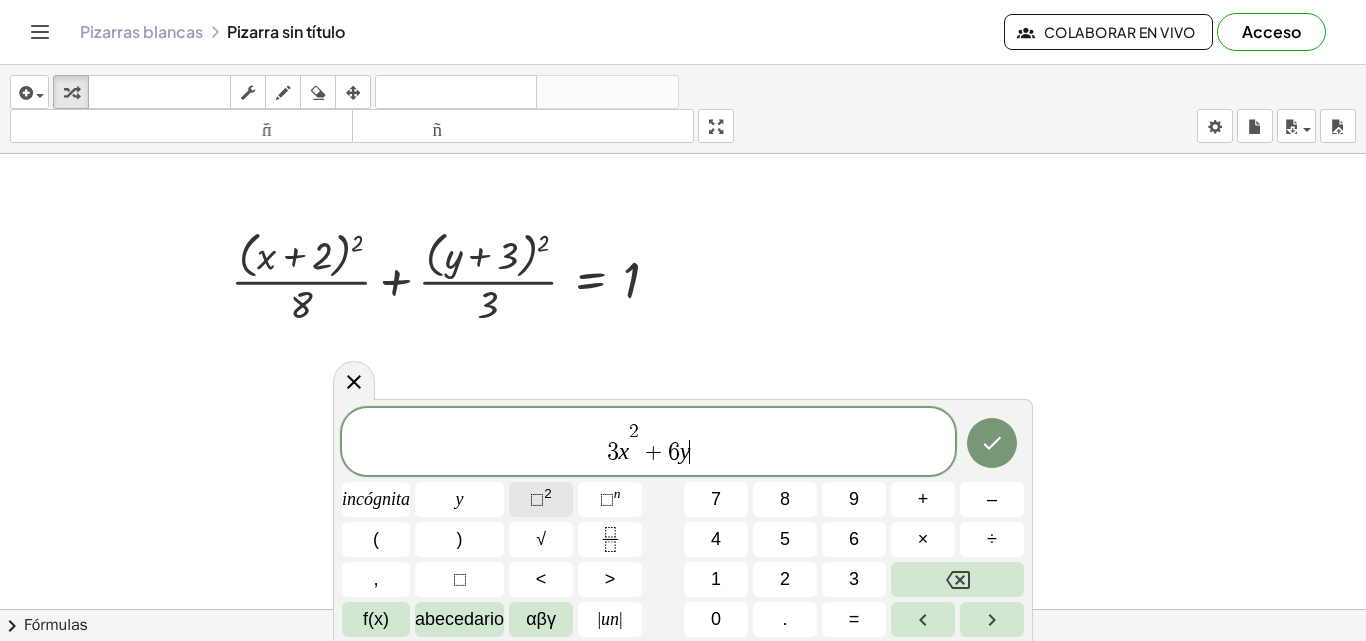 click on "⬚  2" at bounding box center (541, 499) 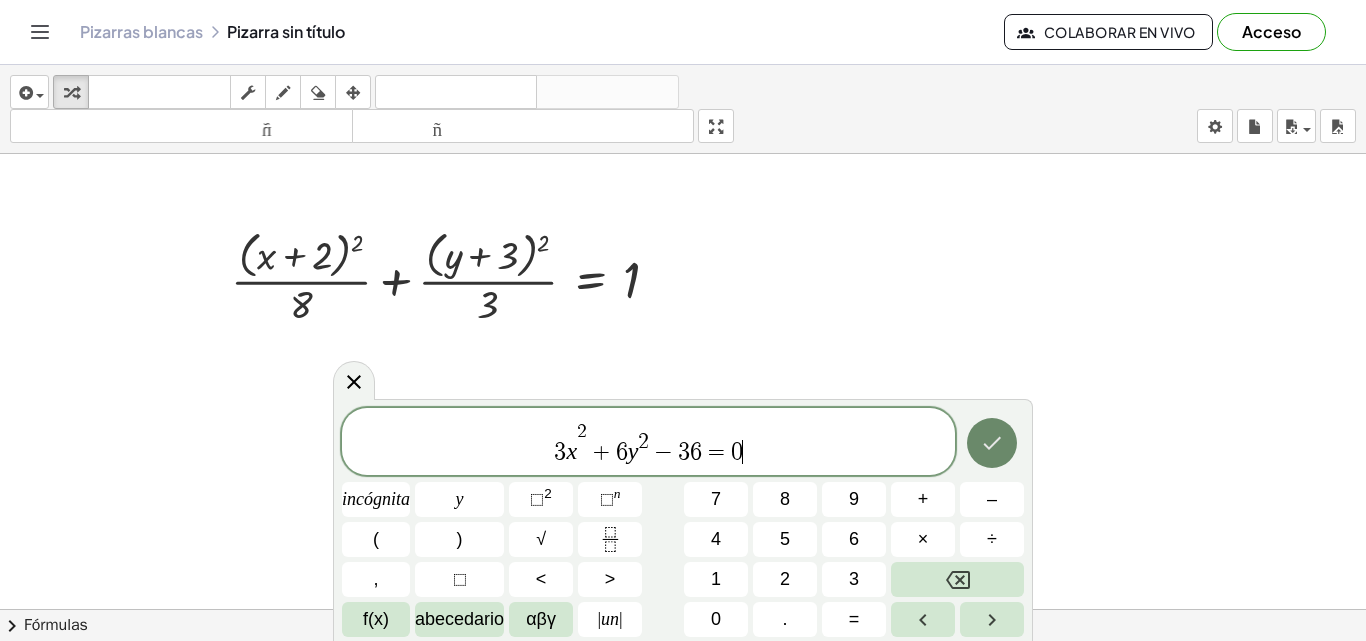 click 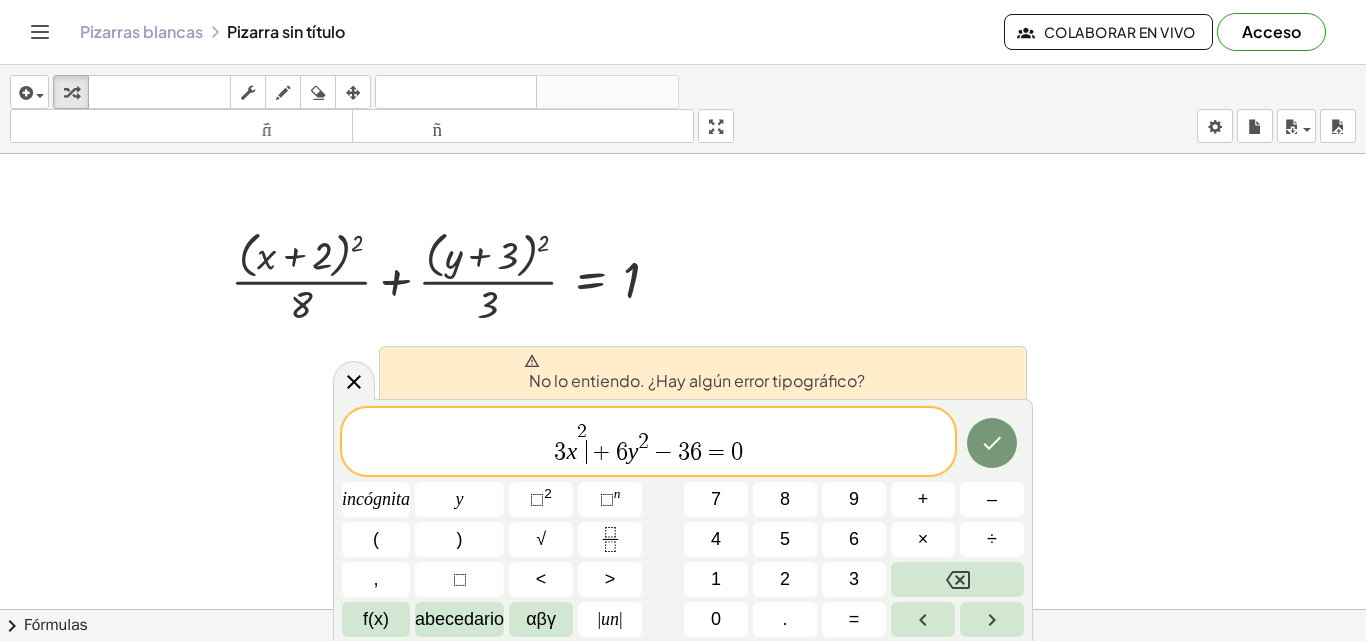 click on "3 x 2 ​ + 6 y 2 − 3 6 = 0" at bounding box center [648, 443] 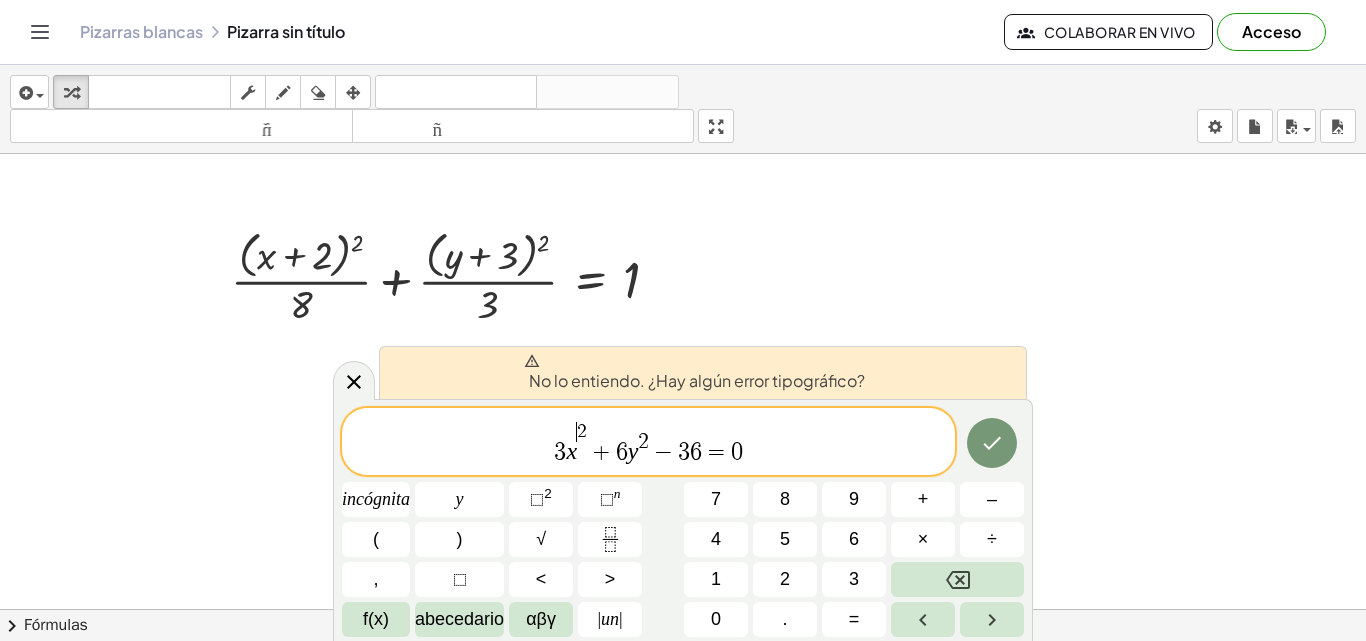 click on "​ 2" at bounding box center (582, 437) 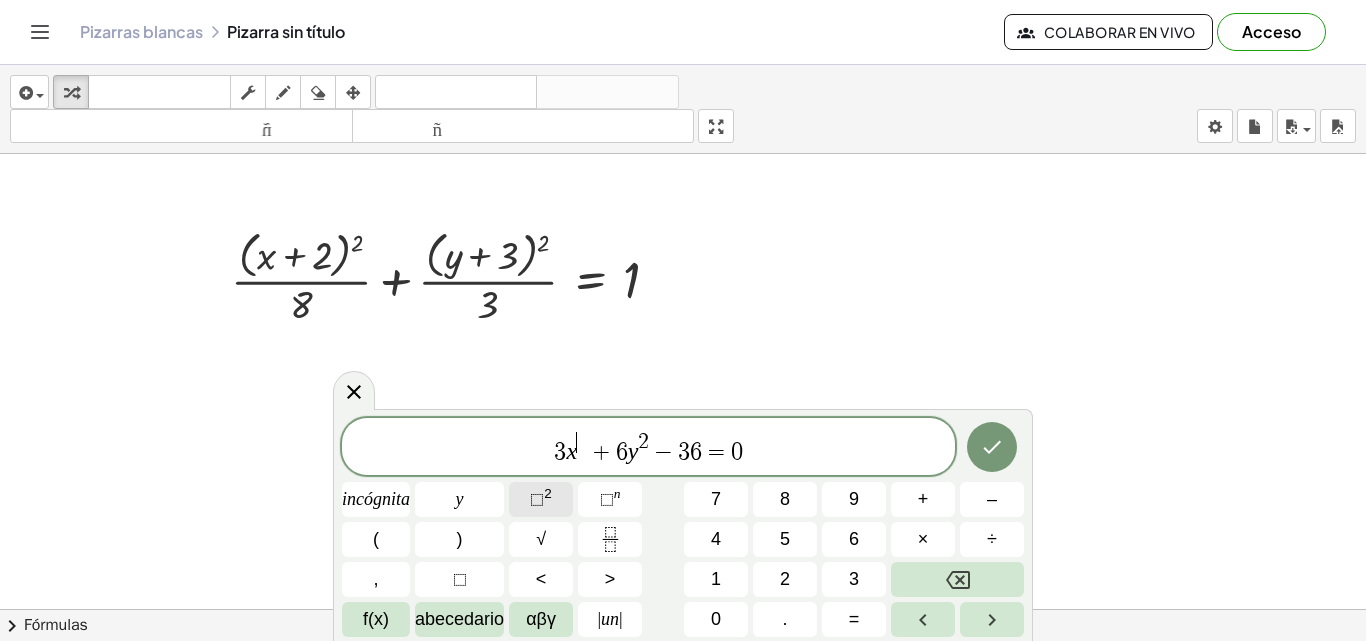 click on "⬚" at bounding box center (537, 499) 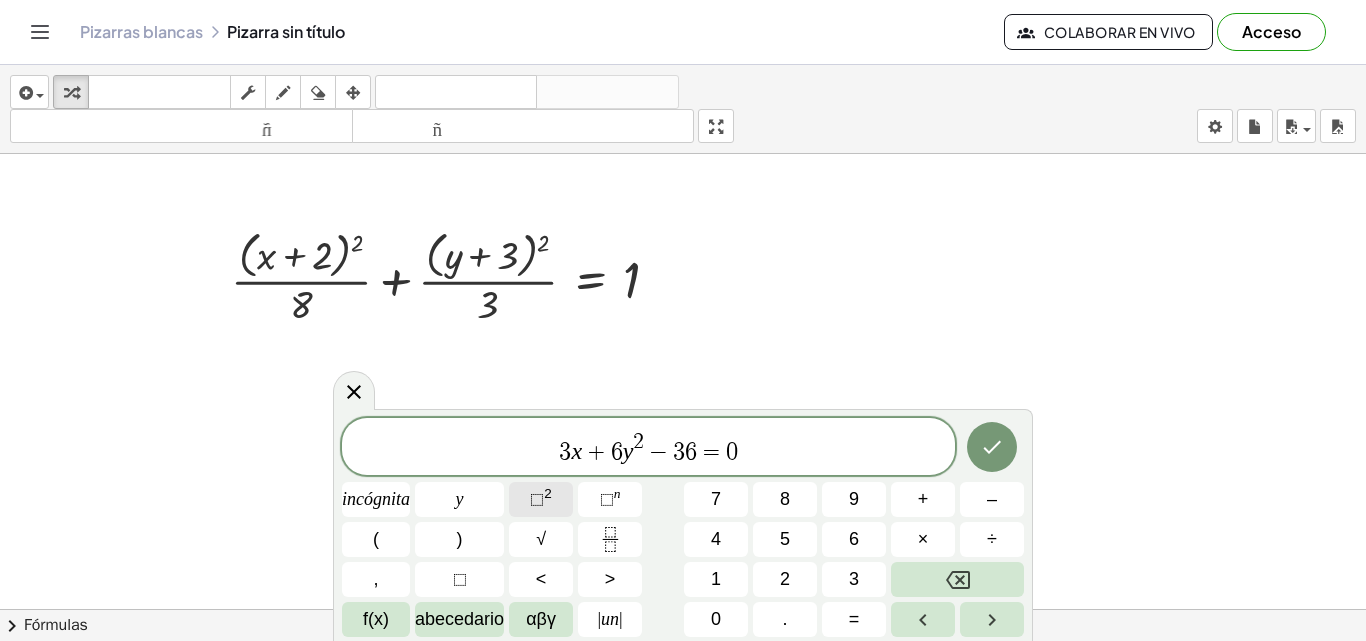 click on "⬚" at bounding box center [537, 499] 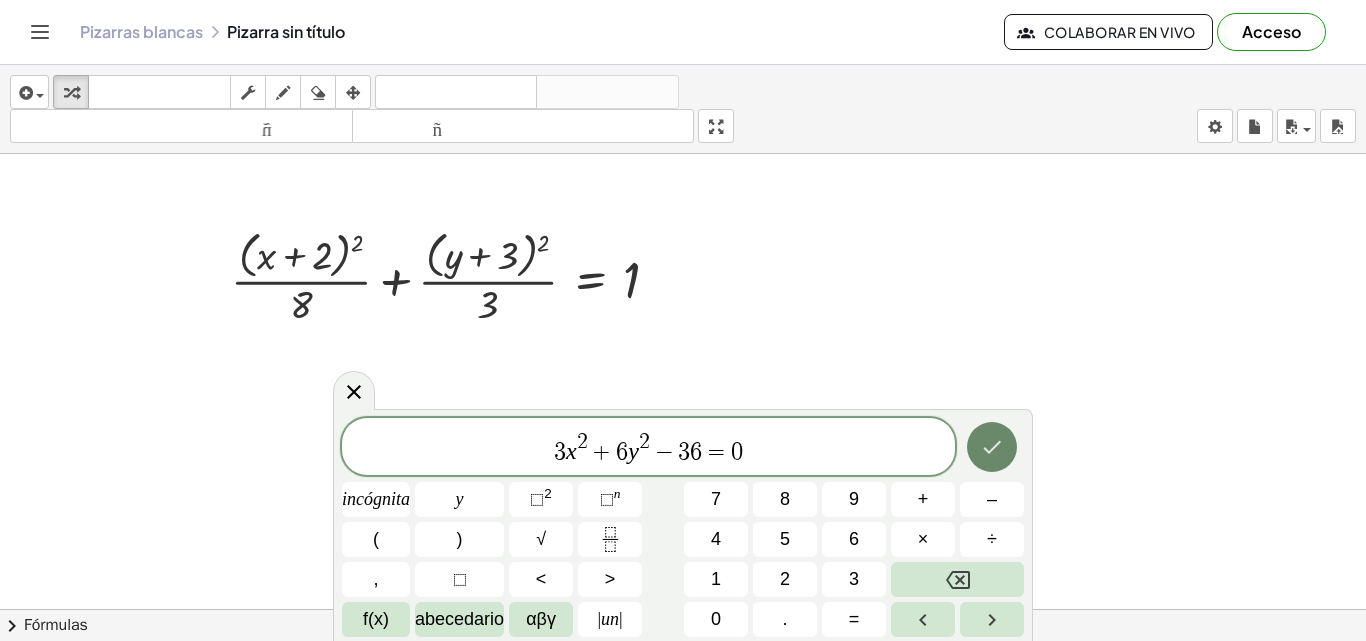click 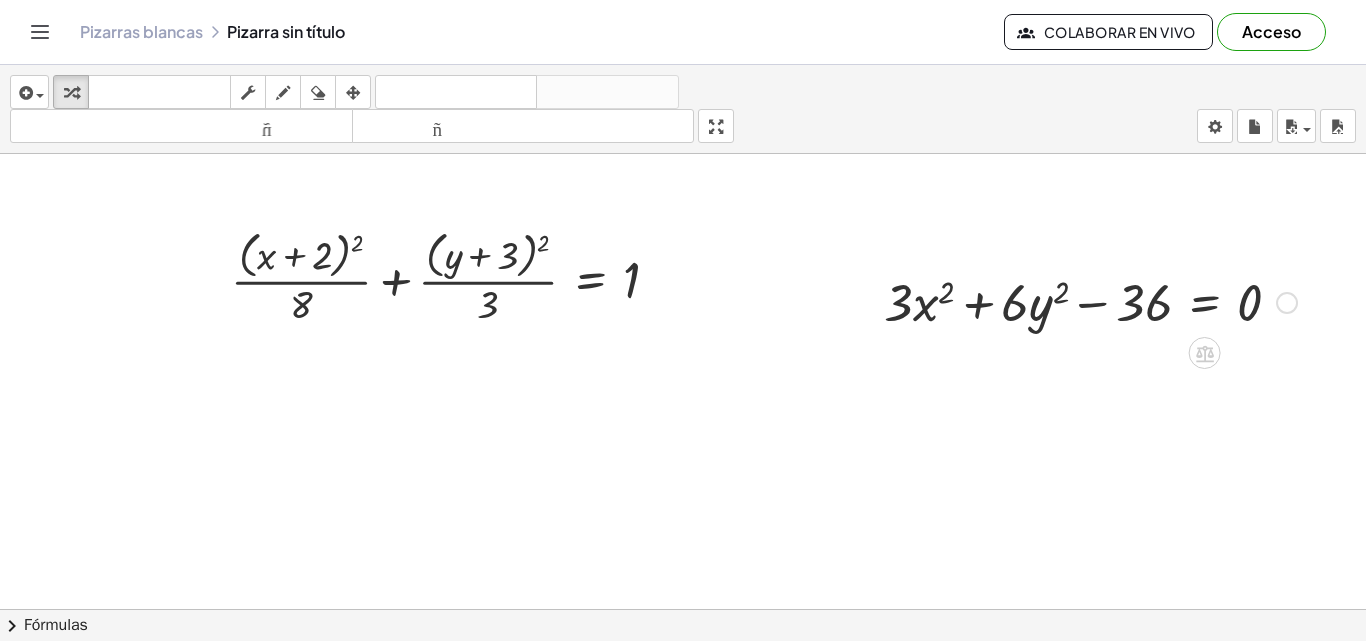 click at bounding box center [1090, 301] 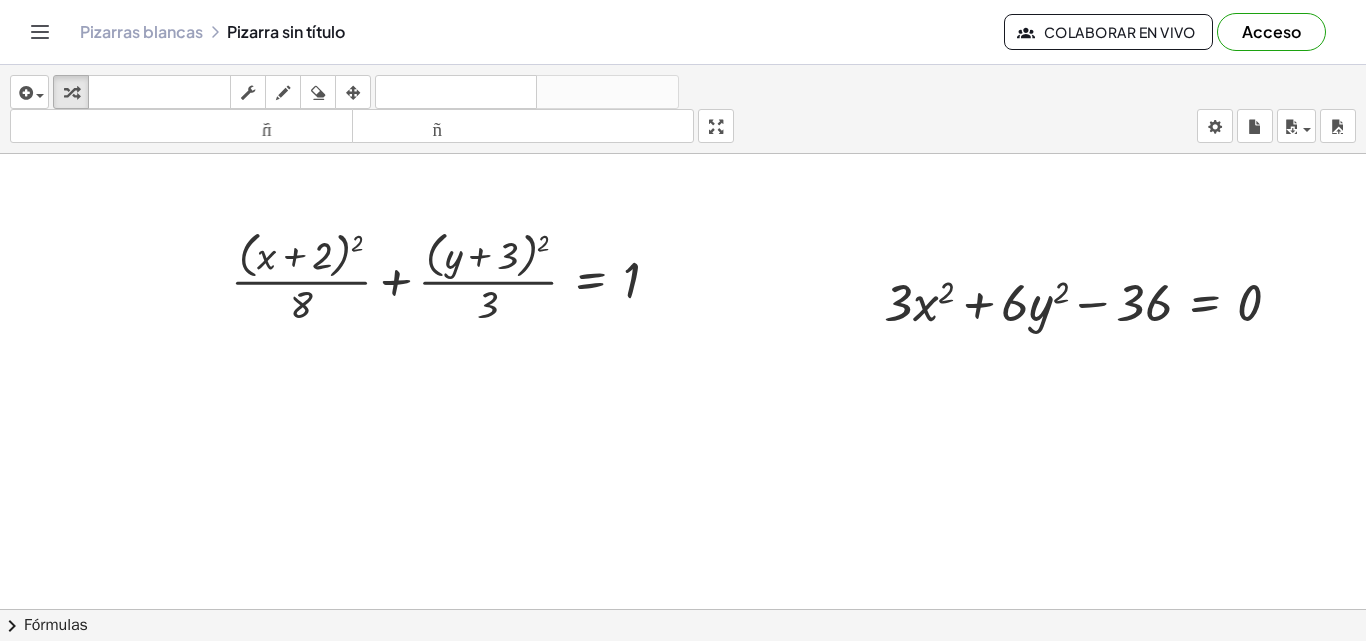click at bounding box center (683, 688) 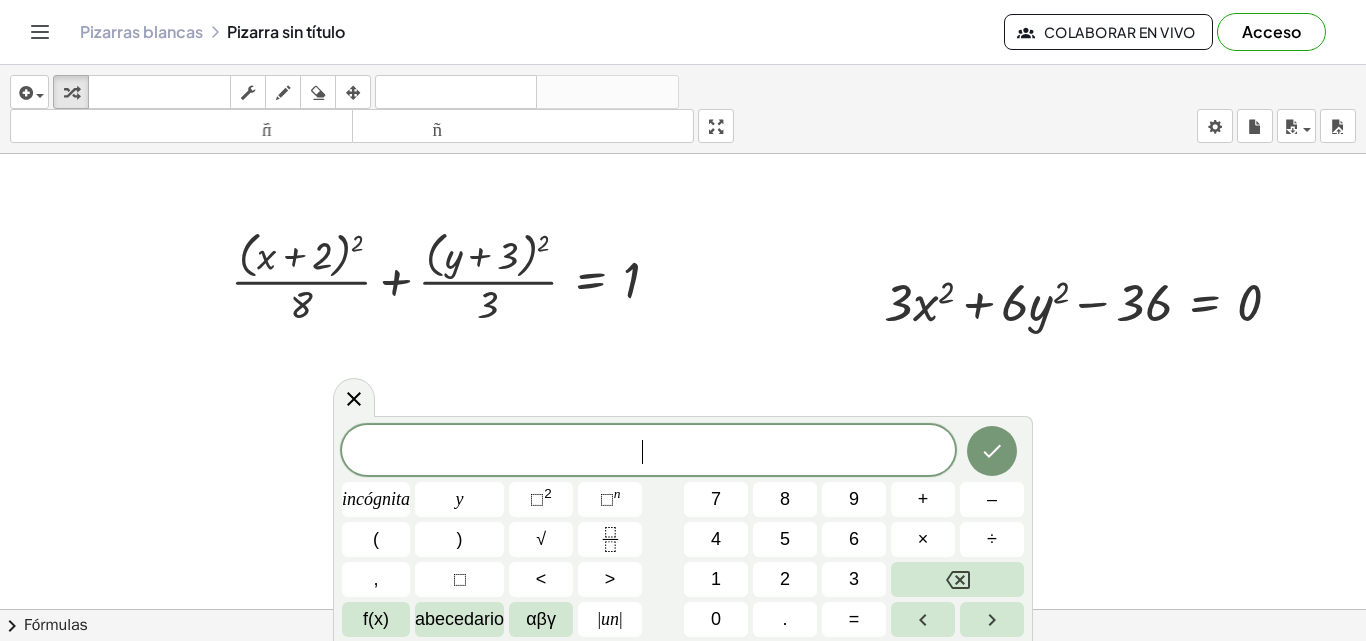 click at bounding box center [683, 688] 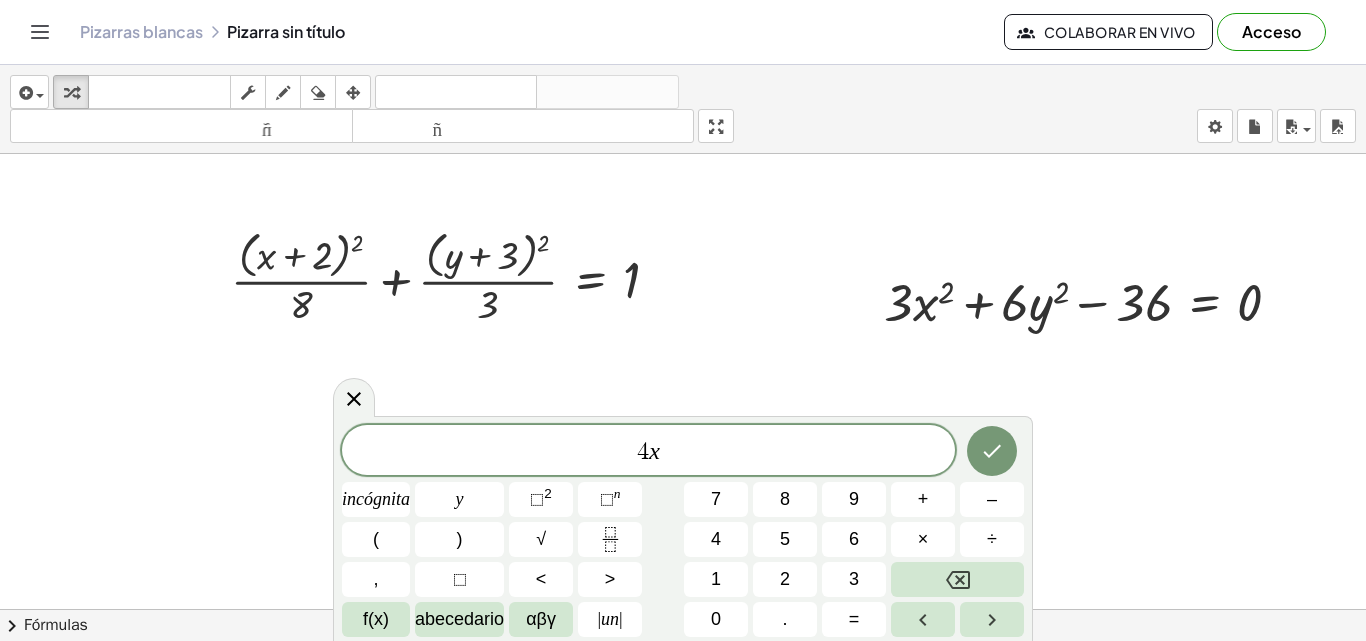 click on "4 x ​ incógnita y ⬚  2 ⬚  n 7 8 9 + – ( ) √ 4 5 6 × ÷ , ⬚ < > 1 2 3 f(x) abecedario αβγ |  un  | 0 . =" at bounding box center (683, 531) 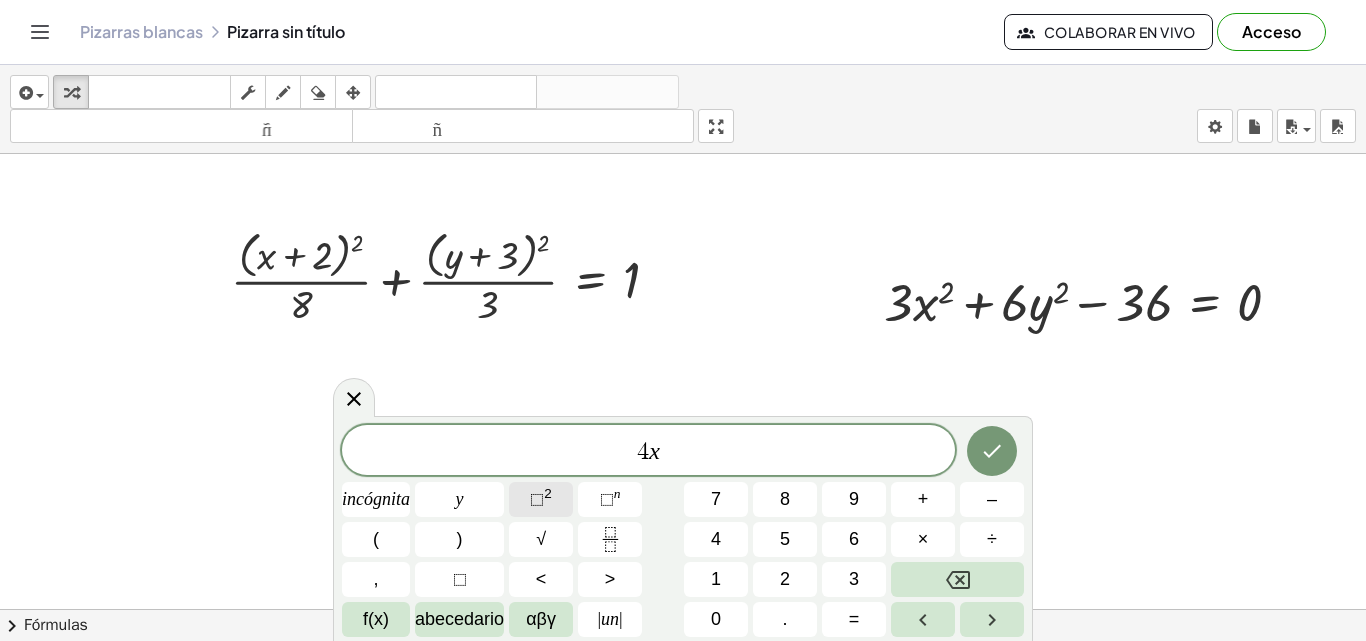 click on "⬚  2" at bounding box center [541, 499] 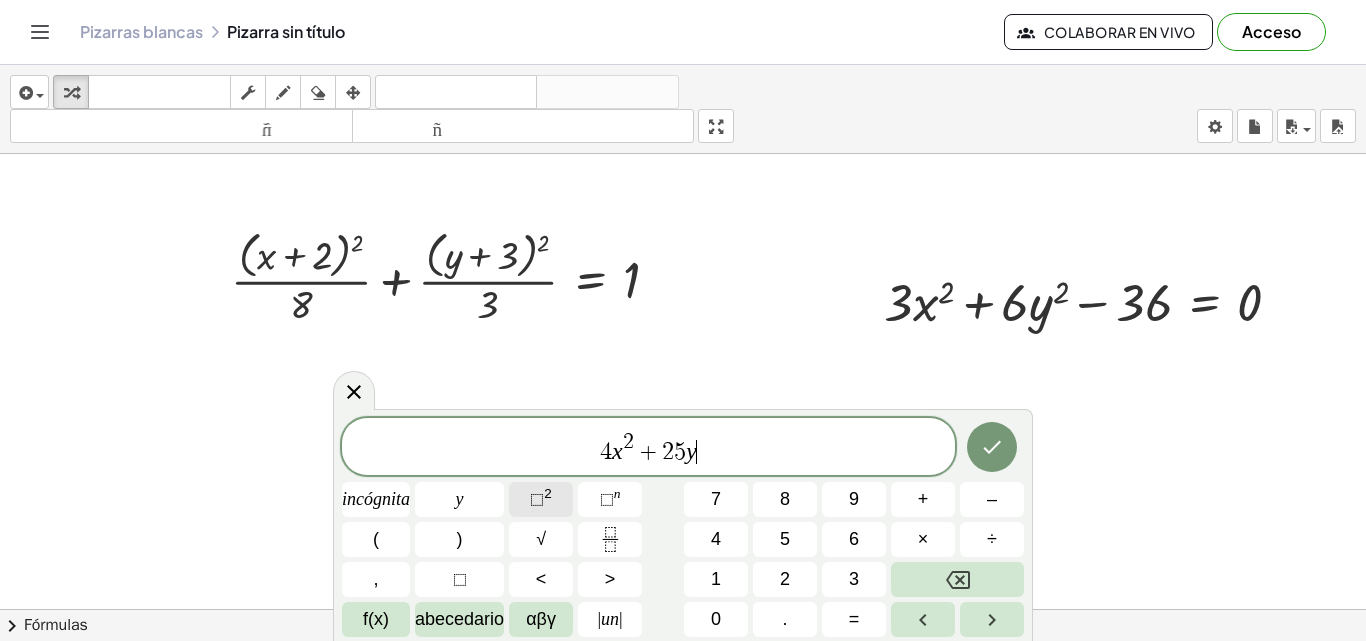 click on "⬚  2" 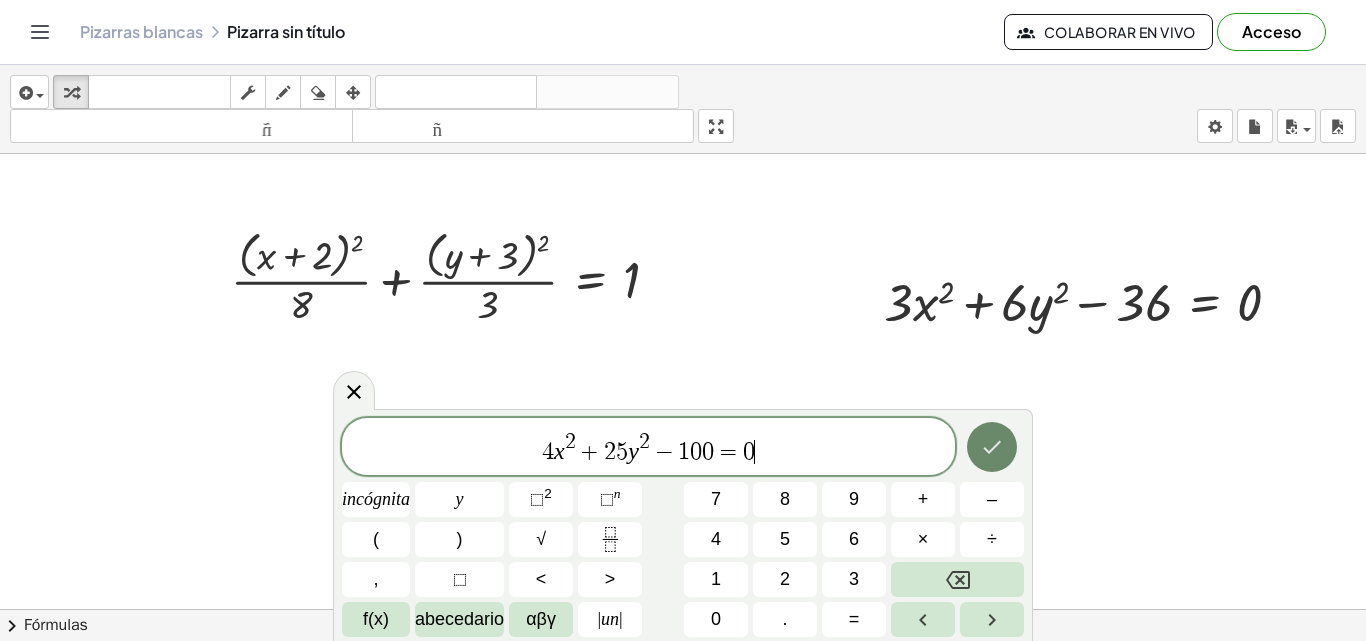 click 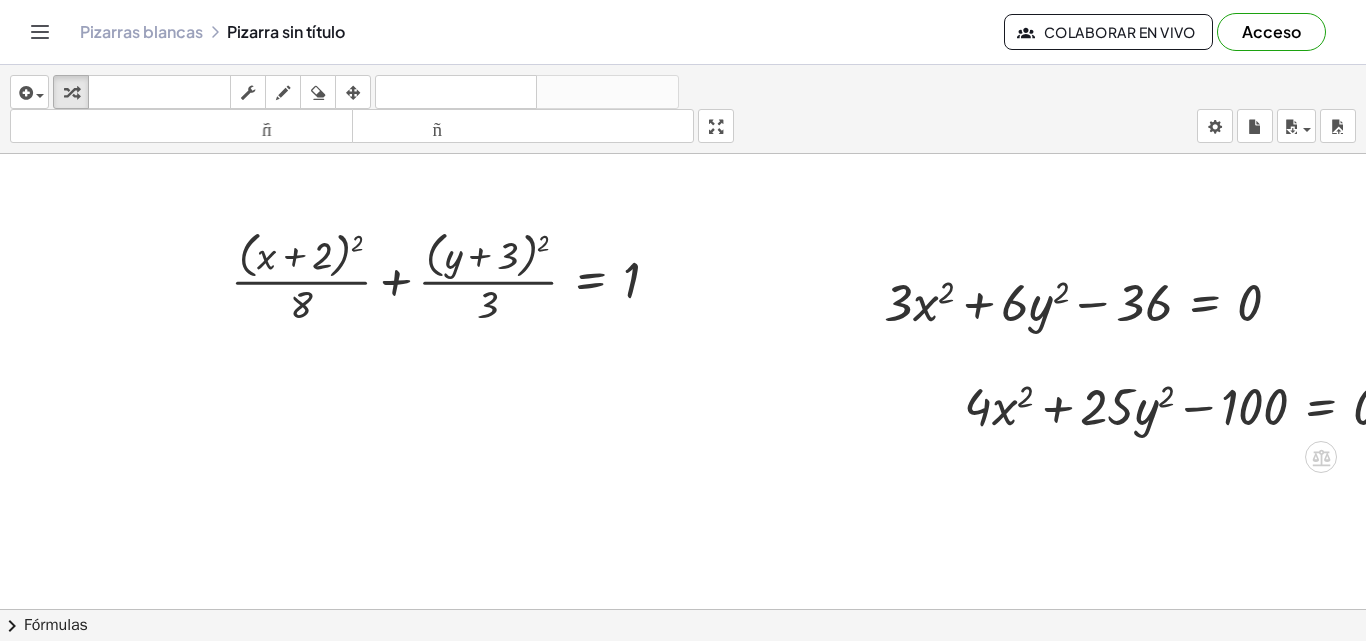click at bounding box center [1188, 405] 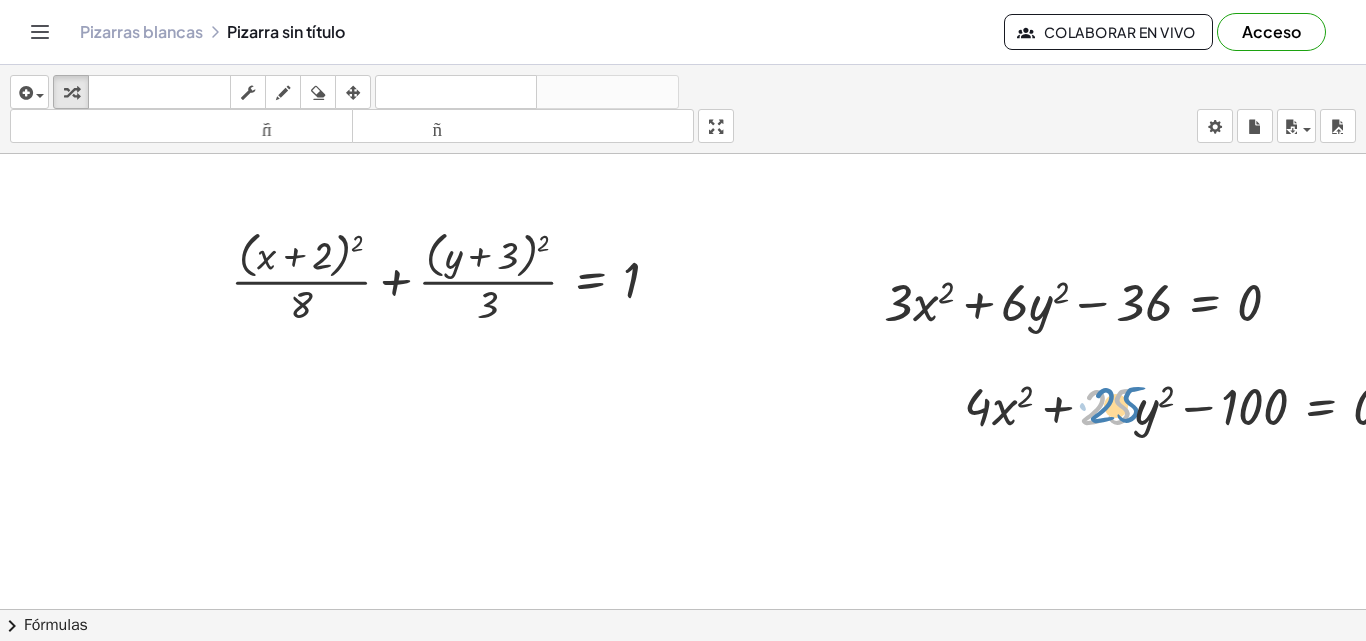 drag, startPoint x: 1113, startPoint y: 401, endPoint x: 1123, endPoint y: 399, distance: 10.198039 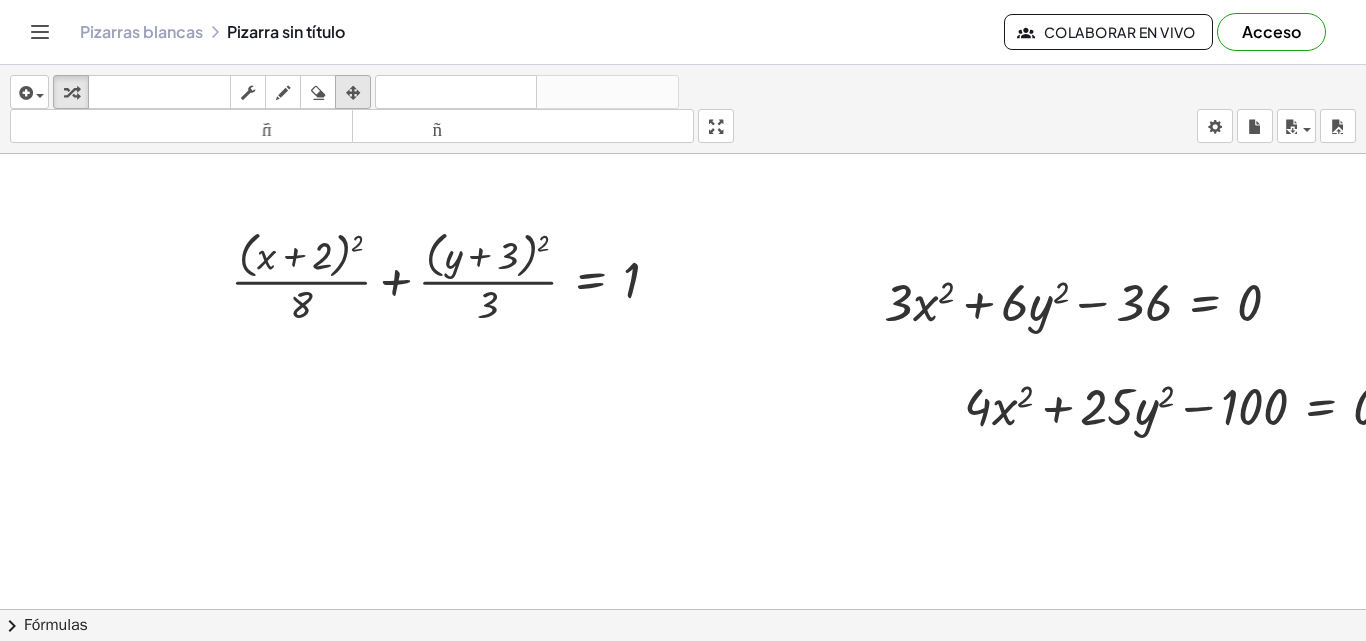 click at bounding box center (353, 92) 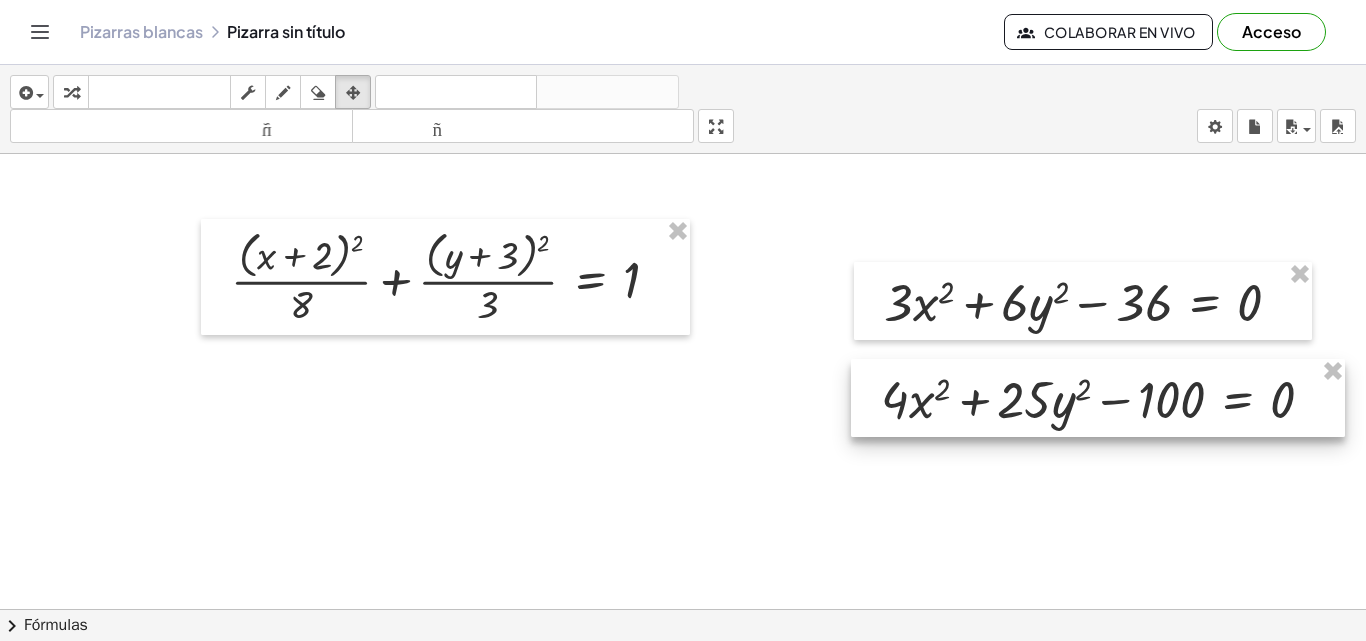 drag, startPoint x: 1126, startPoint y: 409, endPoint x: 1043, endPoint y: 402, distance: 83.294655 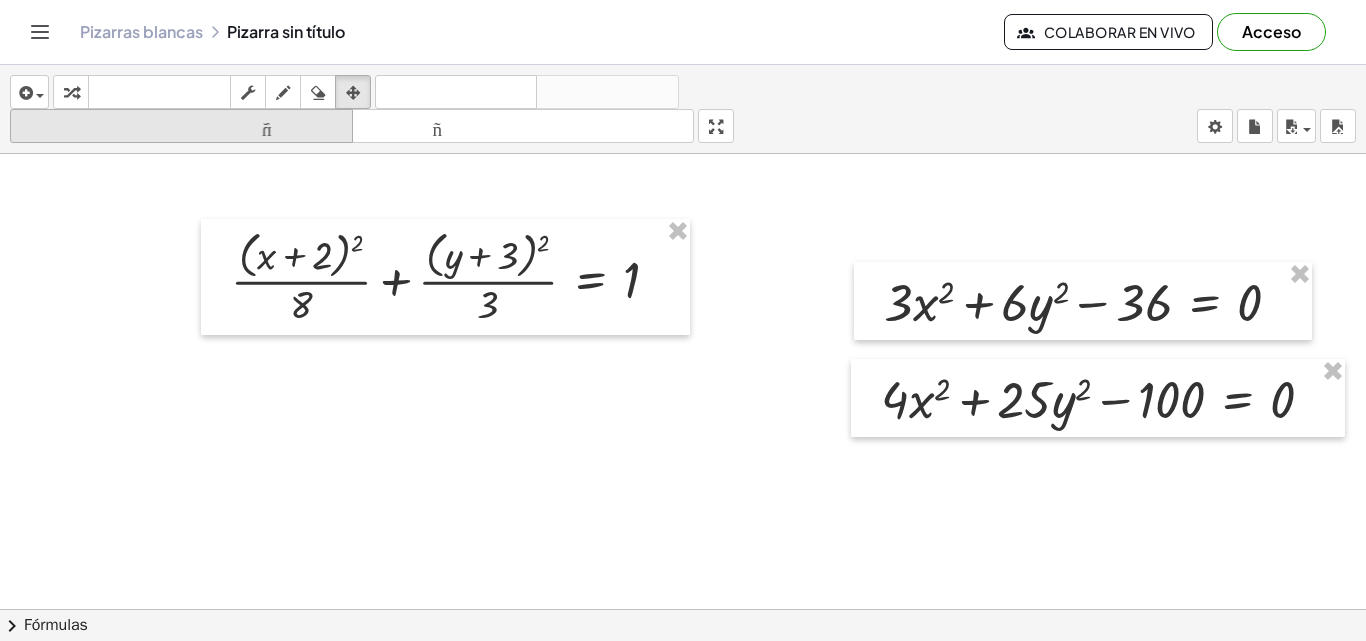 click on "tamaño_del_formato" at bounding box center (181, 126) 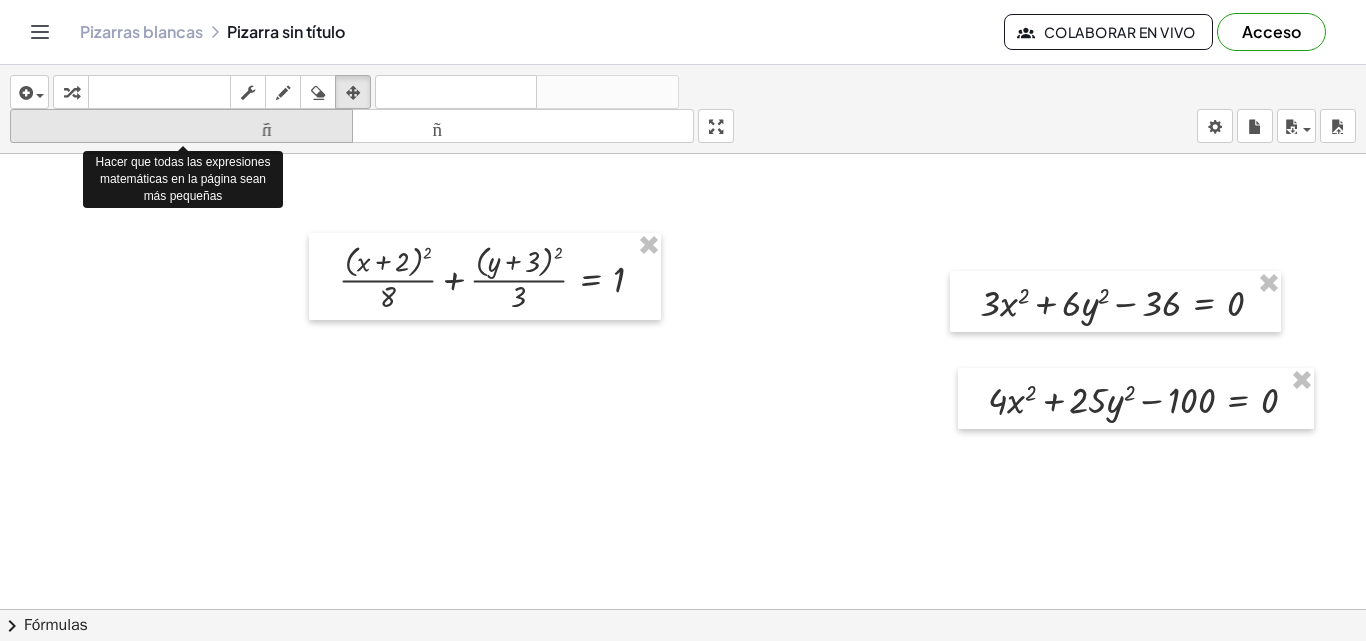 click on "tamaño_del_formato" at bounding box center [181, 126] 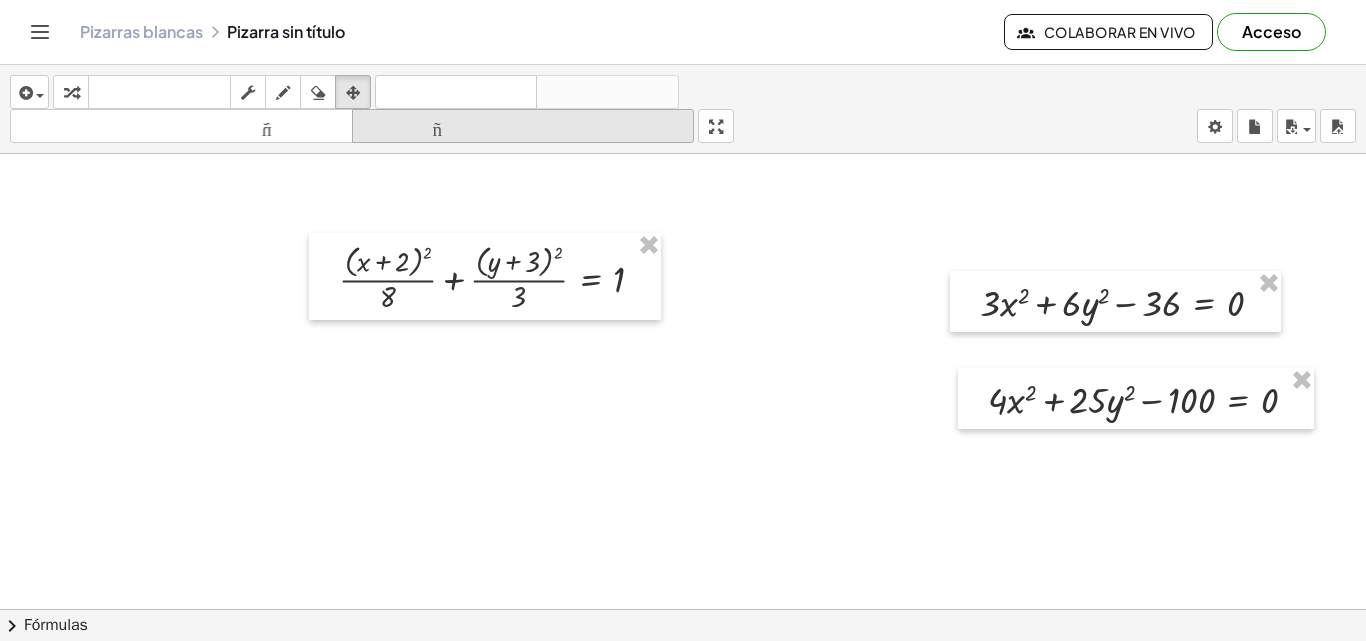 click on "tamaño_del_formato" at bounding box center [523, 126] 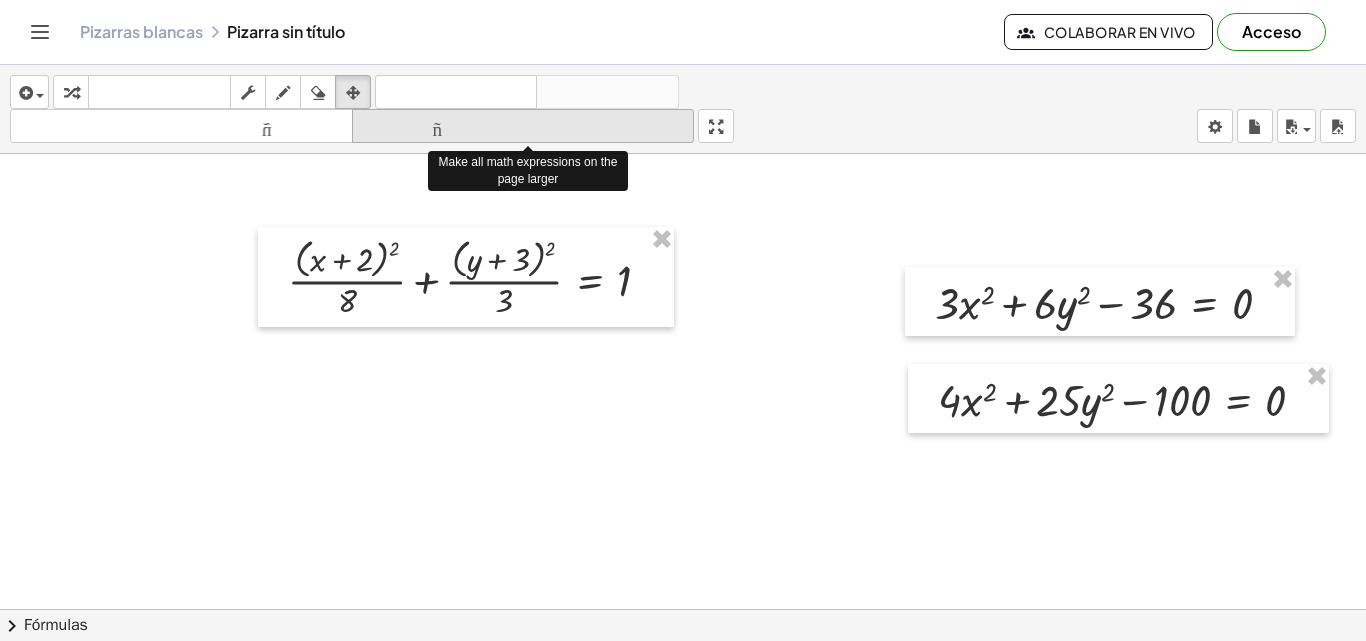 click on "tamaño_del_formato" at bounding box center [523, 126] 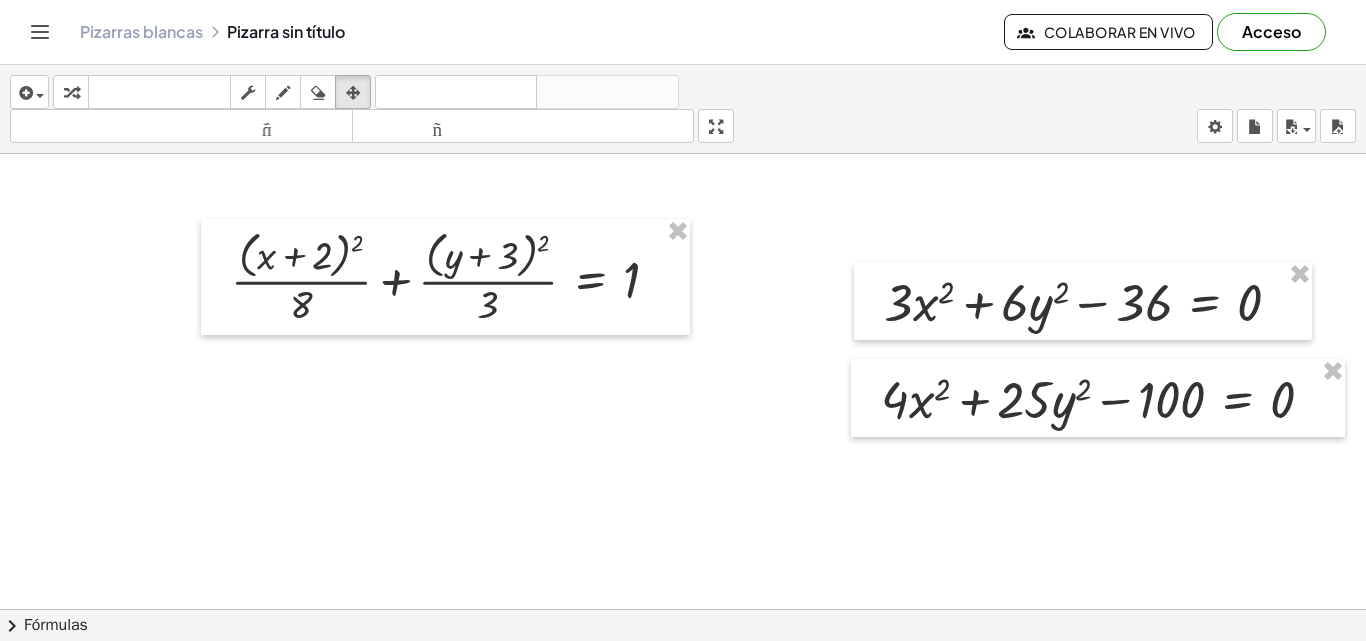 scroll, scrollTop: 0, scrollLeft: 82, axis: horizontal 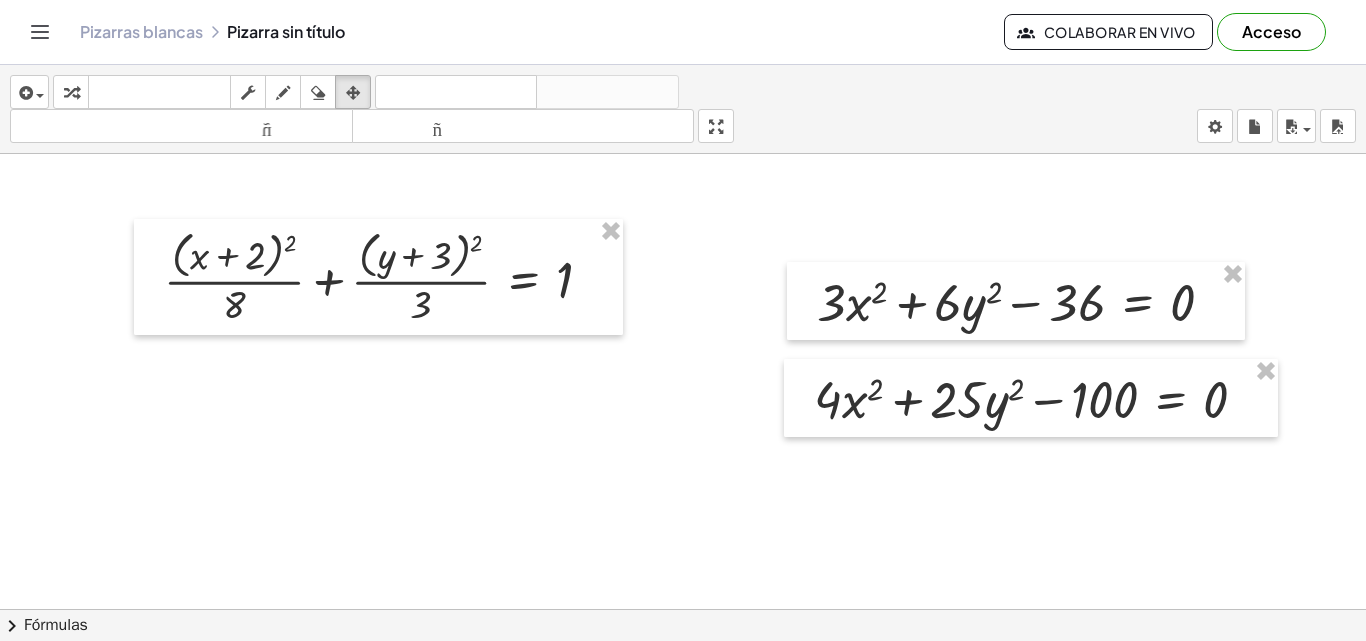 drag, startPoint x: 720, startPoint y: 121, endPoint x: 720, endPoint y: 208, distance: 87 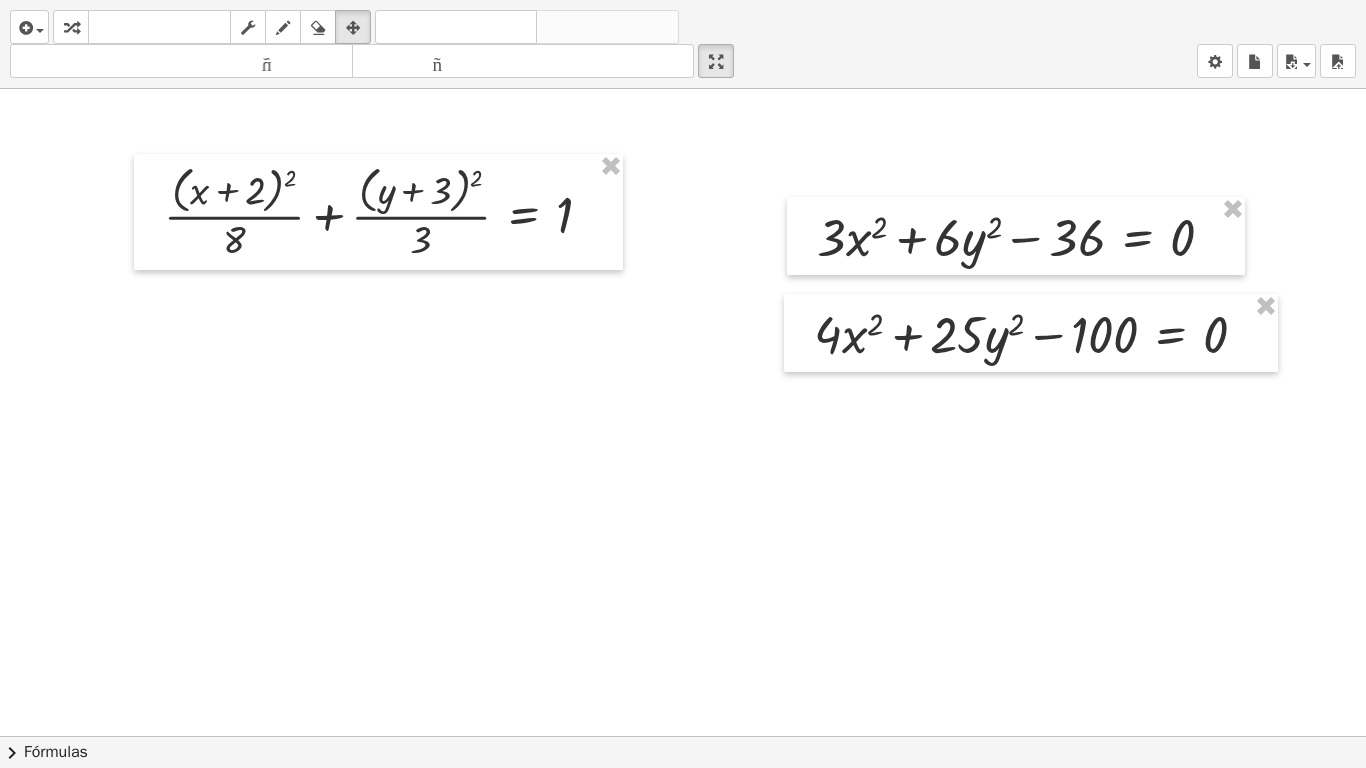 click on "Actividades  matemáticas fáciles de comprender Empezar Banco de actividades Trabajo asignado Clases Pizarras blancas Referencia versión 1.28.2 | Política de privacidad © 2025 | Graspable, Inc. Pizarras blancas Pizarra sin título Colaborar en vivo Acceso   insertar Seleccione uno: Expresión matemática Función Texto Vídeo de YouTube Graficando Geometría Geometría 3D transformar teclado teclado fregar dibujar borrar arreglar deshacer deshacer rehacer rehacer tamaño_del_formato menor tamaño_del_formato más grande pantalla completa carga   ahorrar nuevo ajustes + · ( + x + 2 ) 2 · 8 + · ( + y + 3 ) 2 · 3 = 1 Arreglar un error Línea de transformación Copiar línea como LaTeX Derivación de copia como LaTeX Ampliar nuevas líneas: Activado + · 3 · x 2 + · 6 · y 2 − 36 = 0 + · 4 · x 2 + · 25 · y 2 − 100 = 0 × chevron_right Fórmulas
Arrastre un lado de una fórmula sobre una expresión resaltada en el lienzo para aplicarla.
Fórmula cuadrática + · a ·" at bounding box center [683, 384] 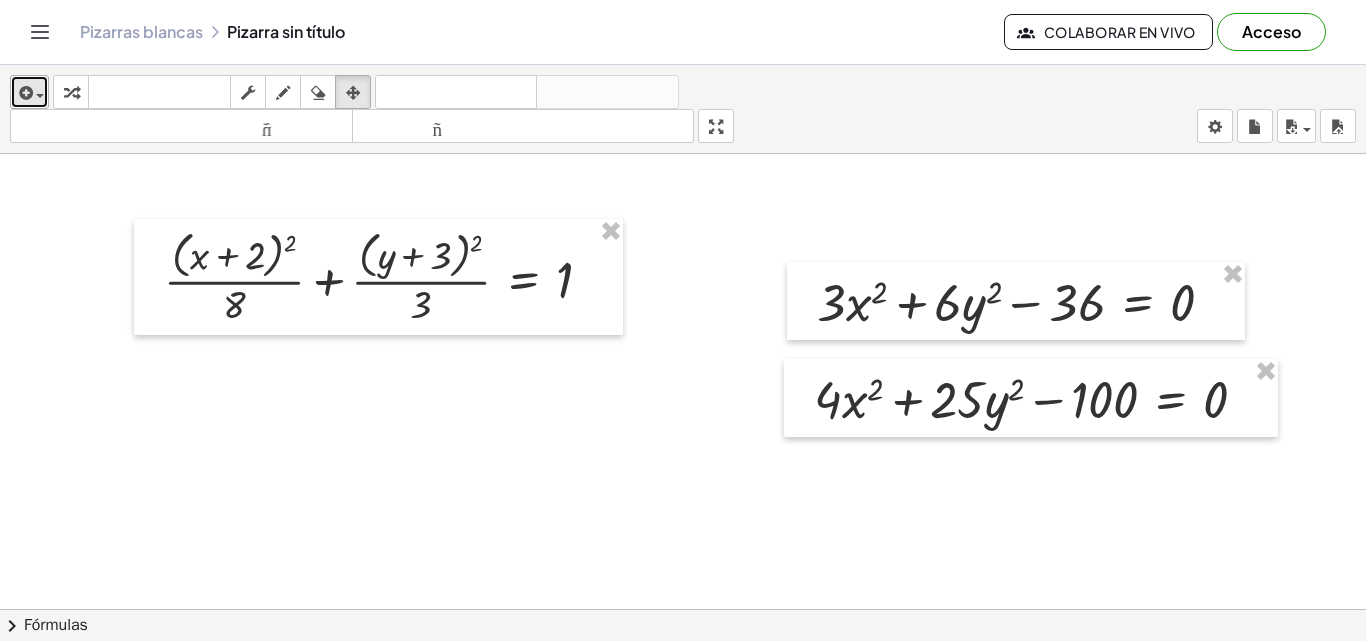 click at bounding box center (29, 92) 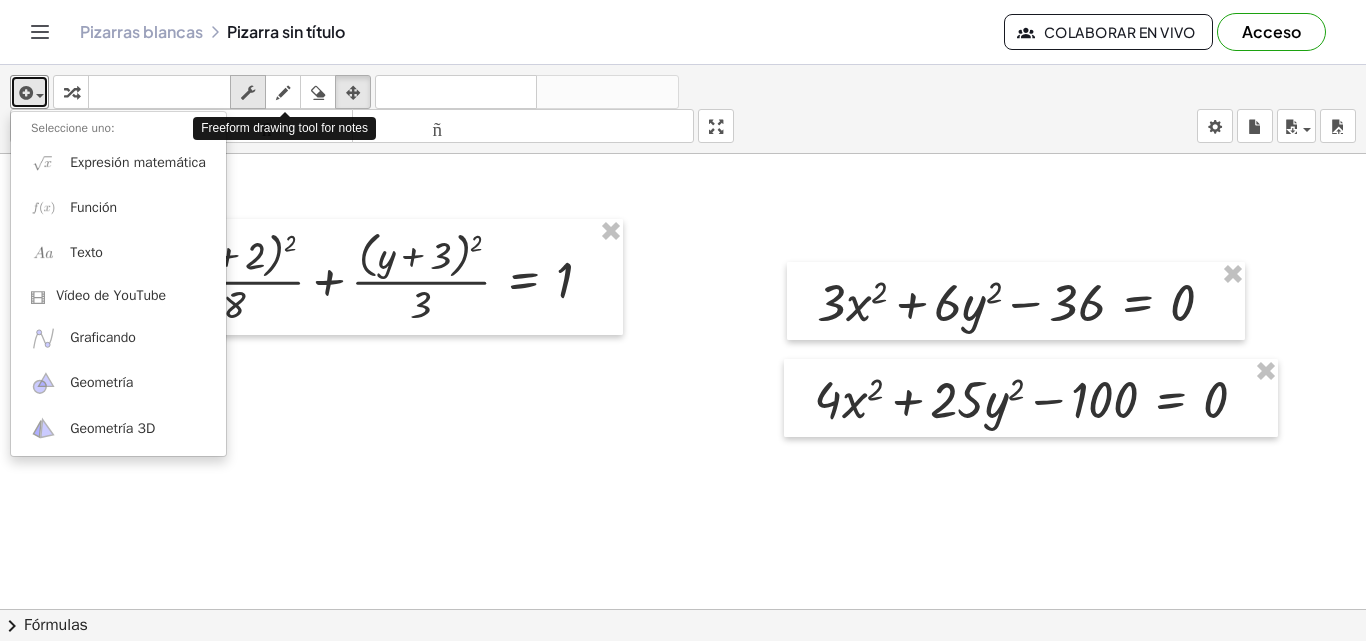 click at bounding box center [248, 93] 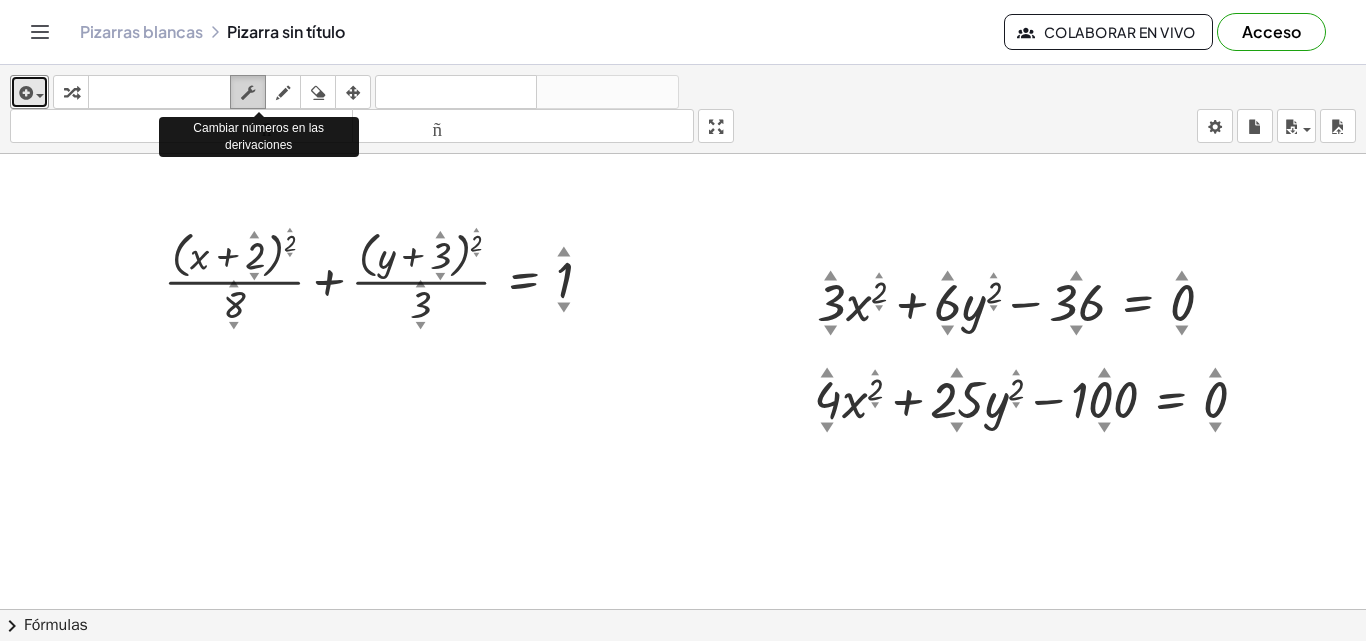 click at bounding box center (248, 93) 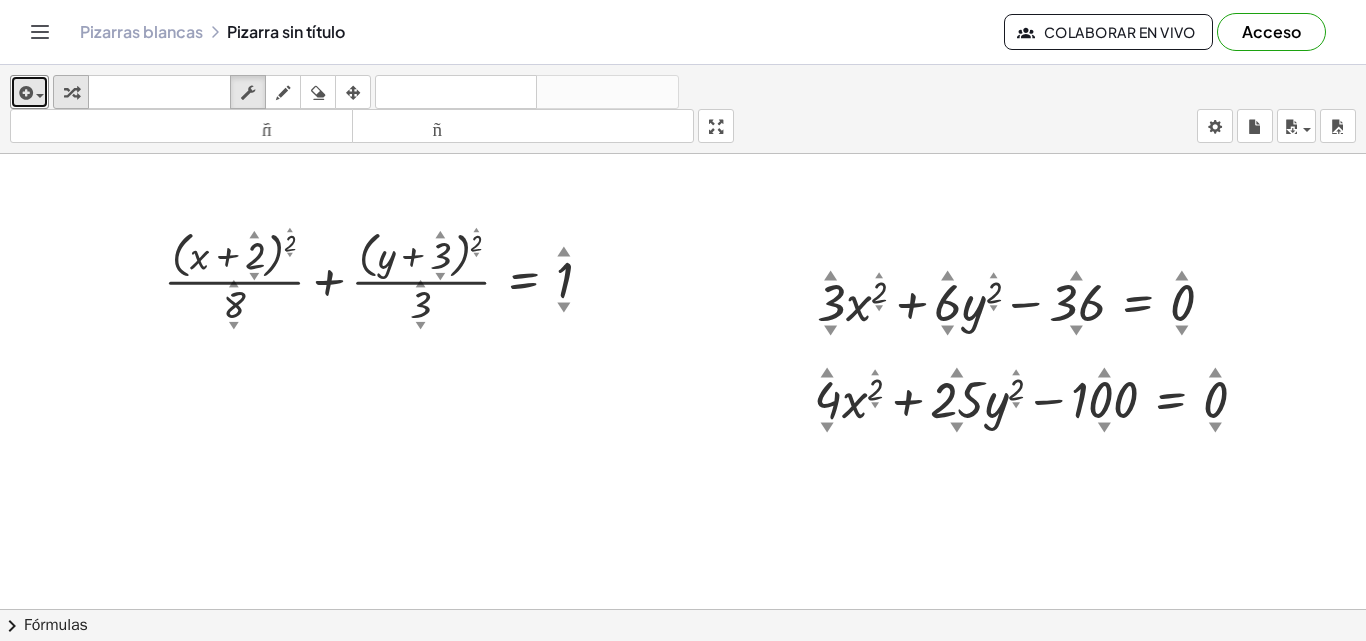 click at bounding box center [71, 92] 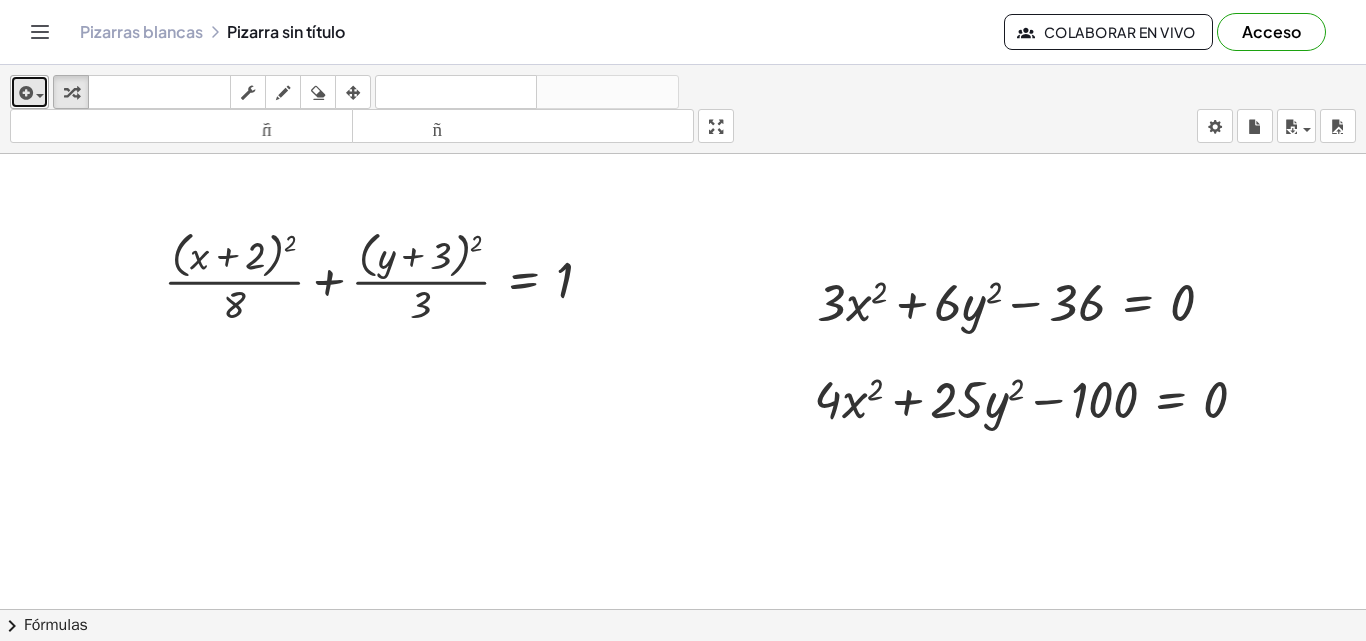 click at bounding box center [29, 92] 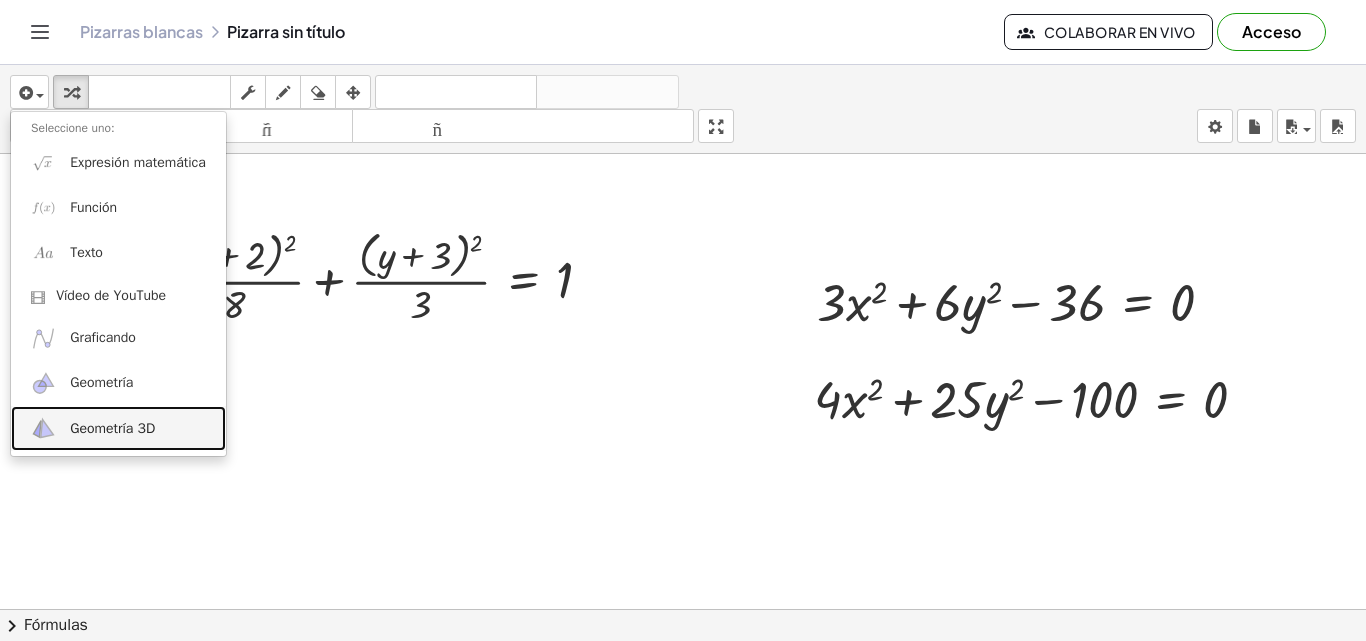 click on "Geometría 3D" at bounding box center [112, 428] 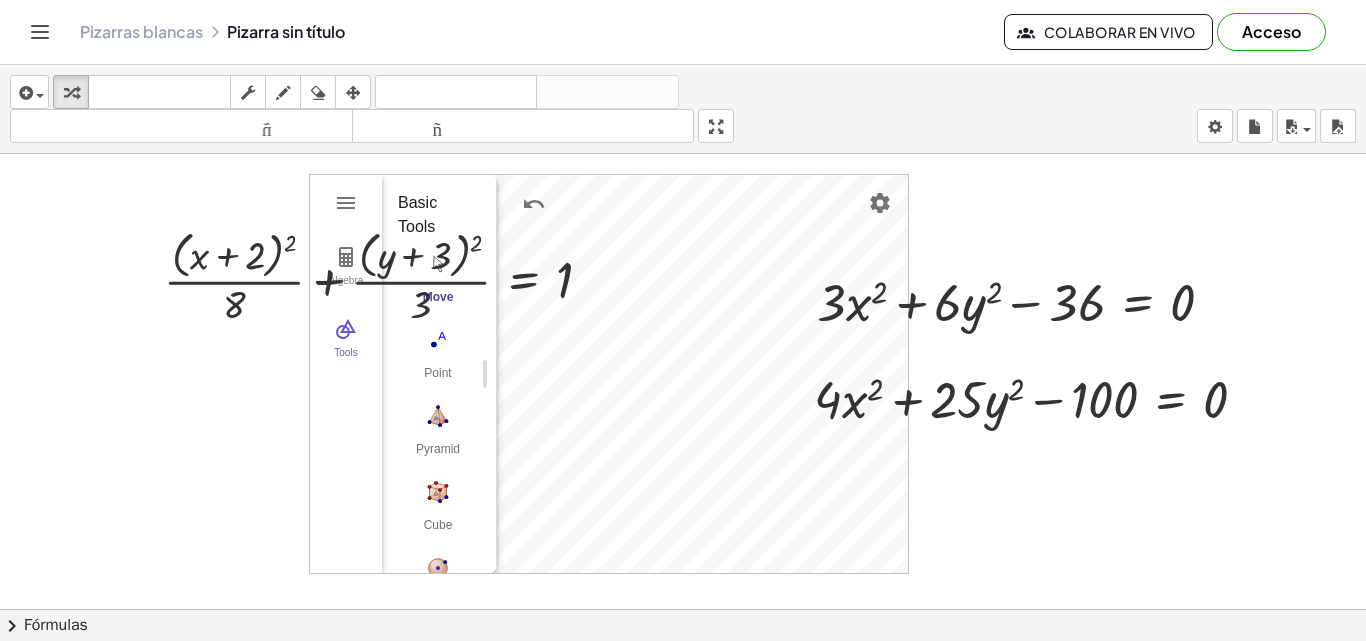 click at bounding box center (649, 688) 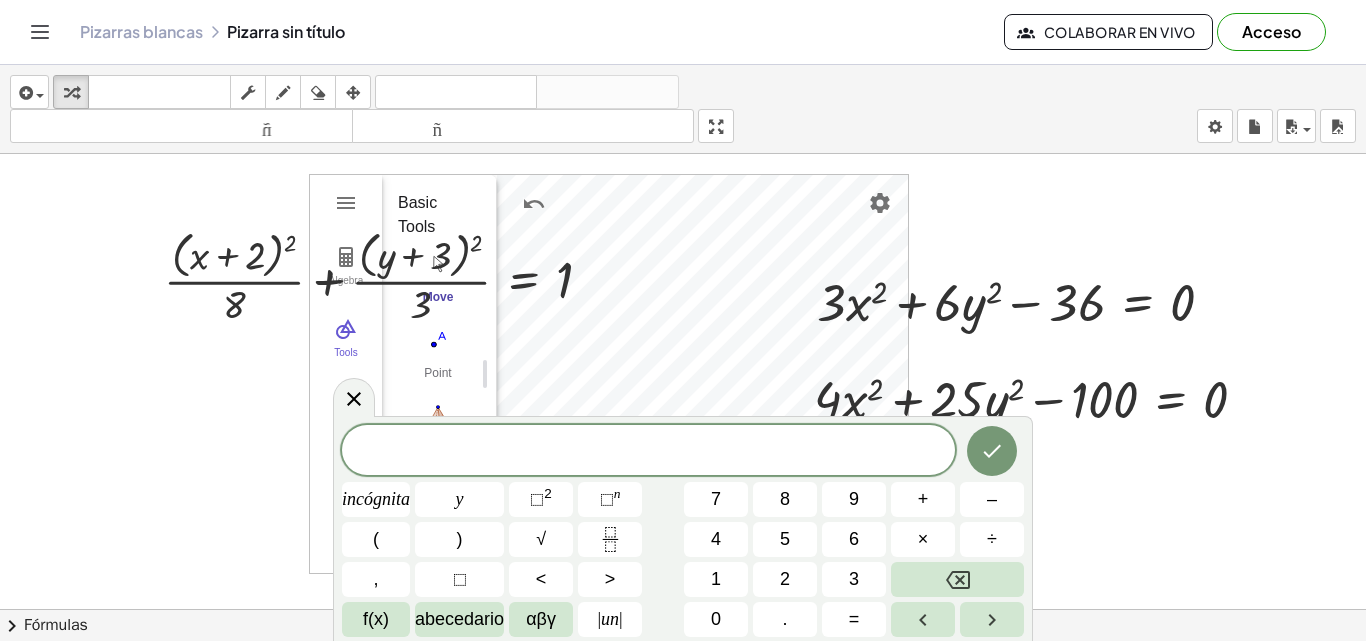 click at bounding box center (649, 688) 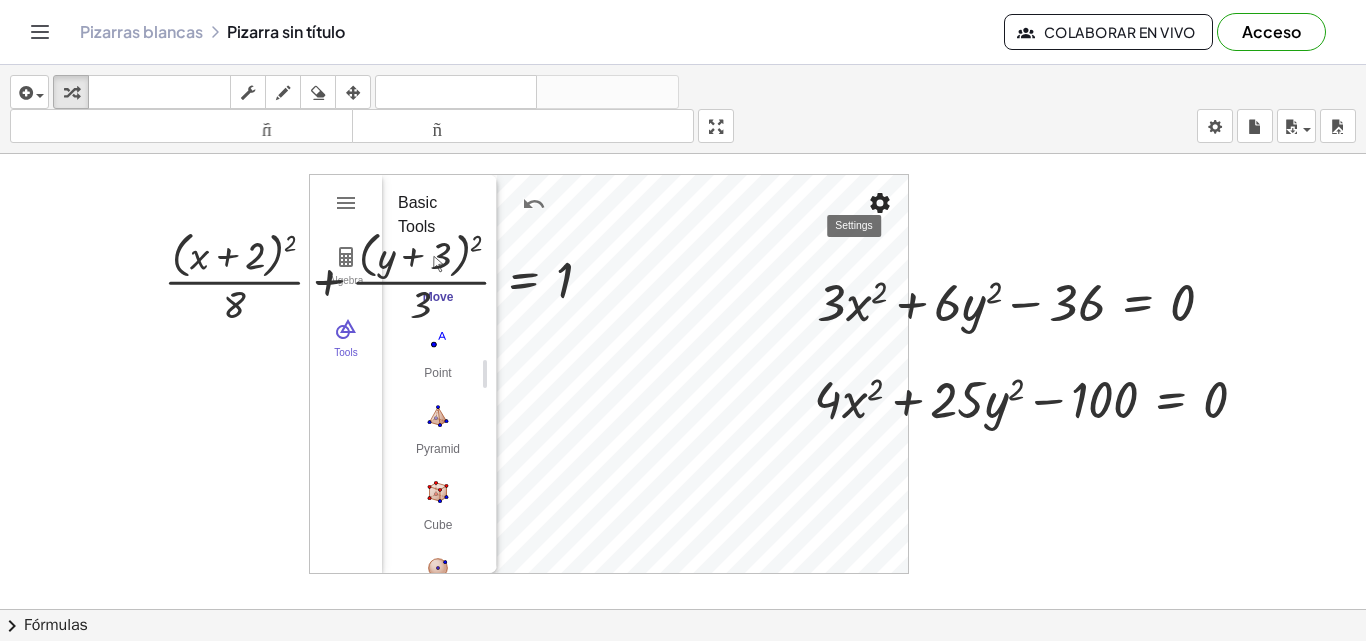 click at bounding box center [880, 203] 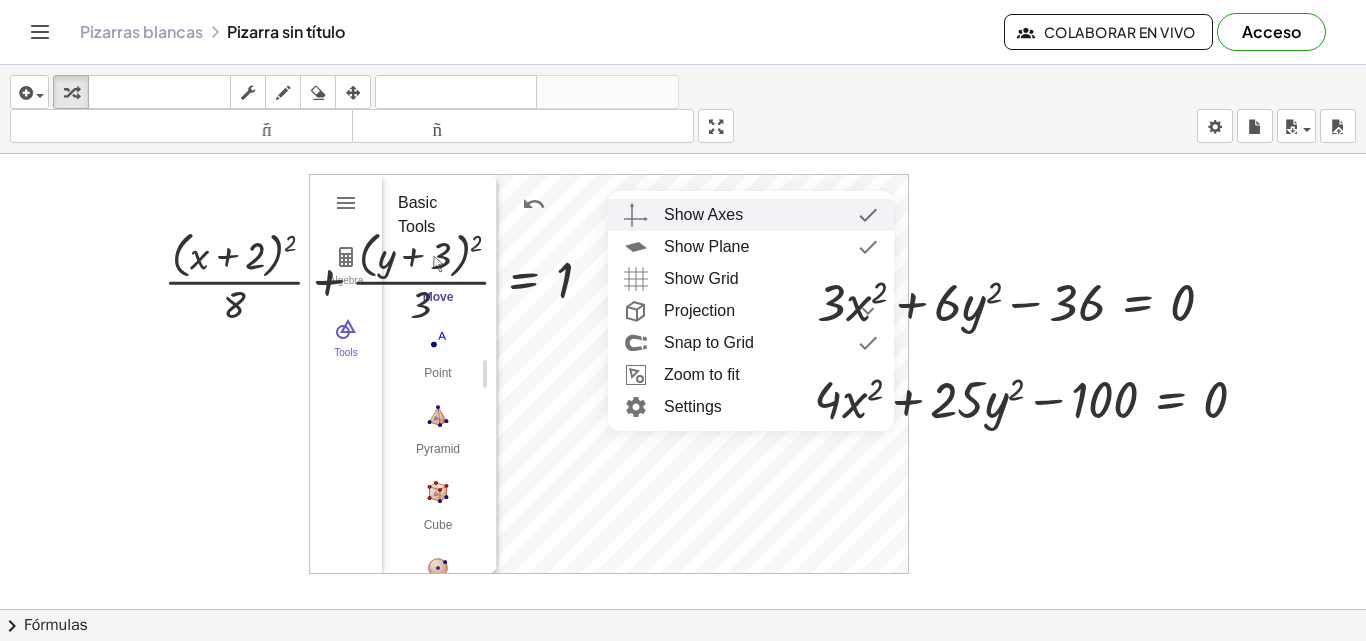 click at bounding box center [868, 215] 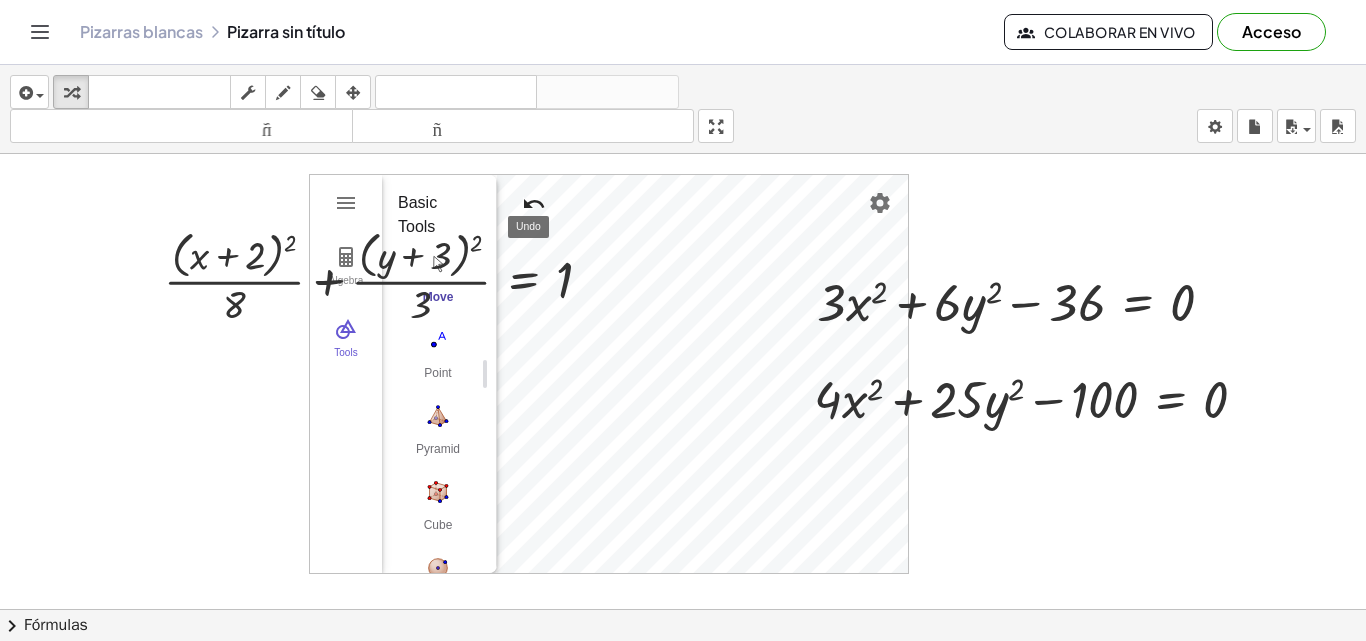 click at bounding box center [534, 204] 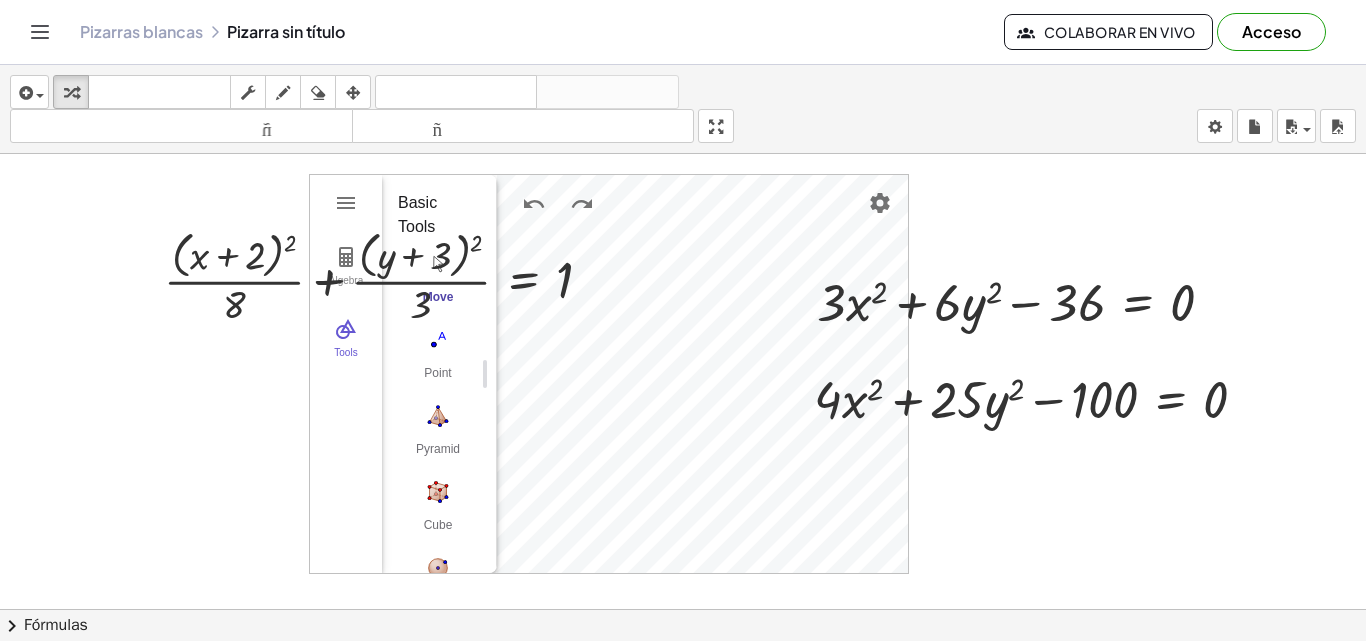 click at bounding box center [649, 688] 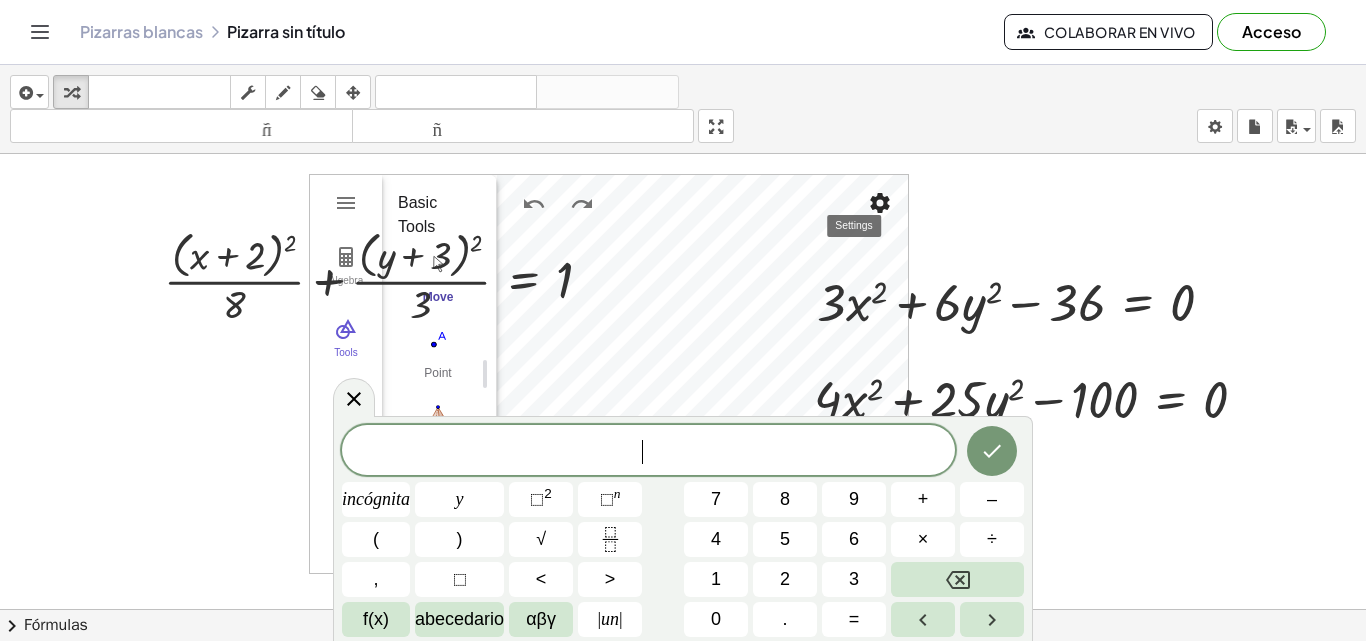 click at bounding box center [880, 203] 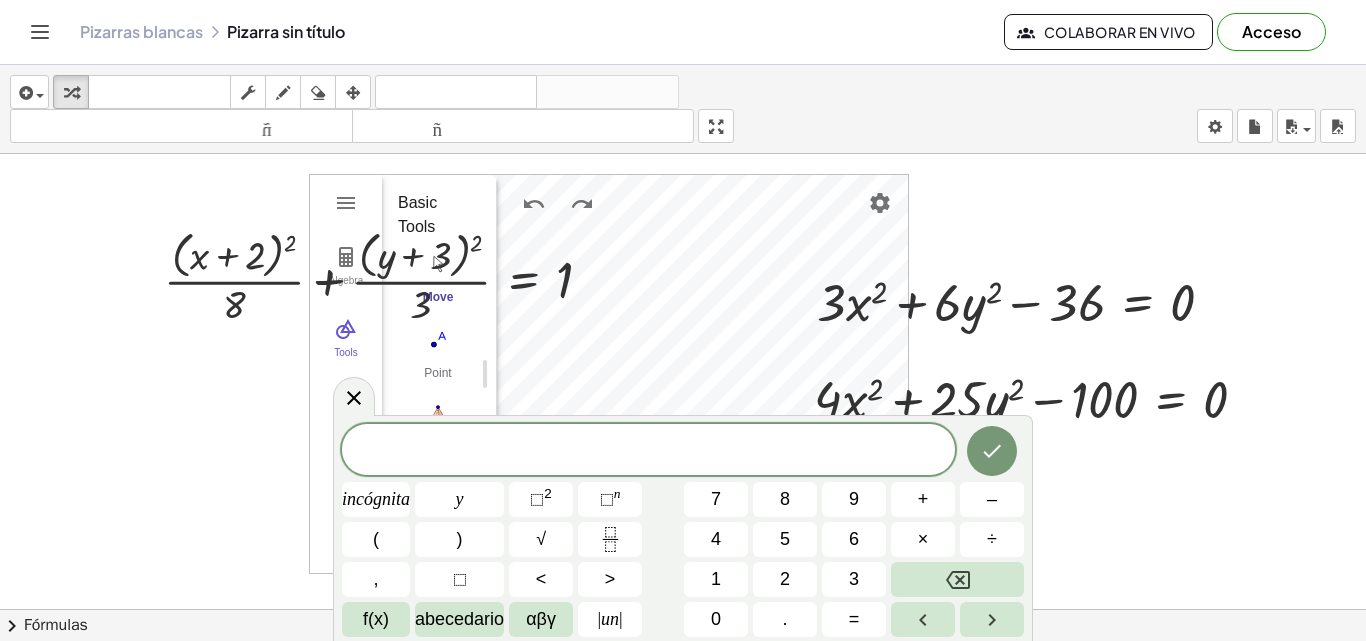 click at bounding box center (649, 688) 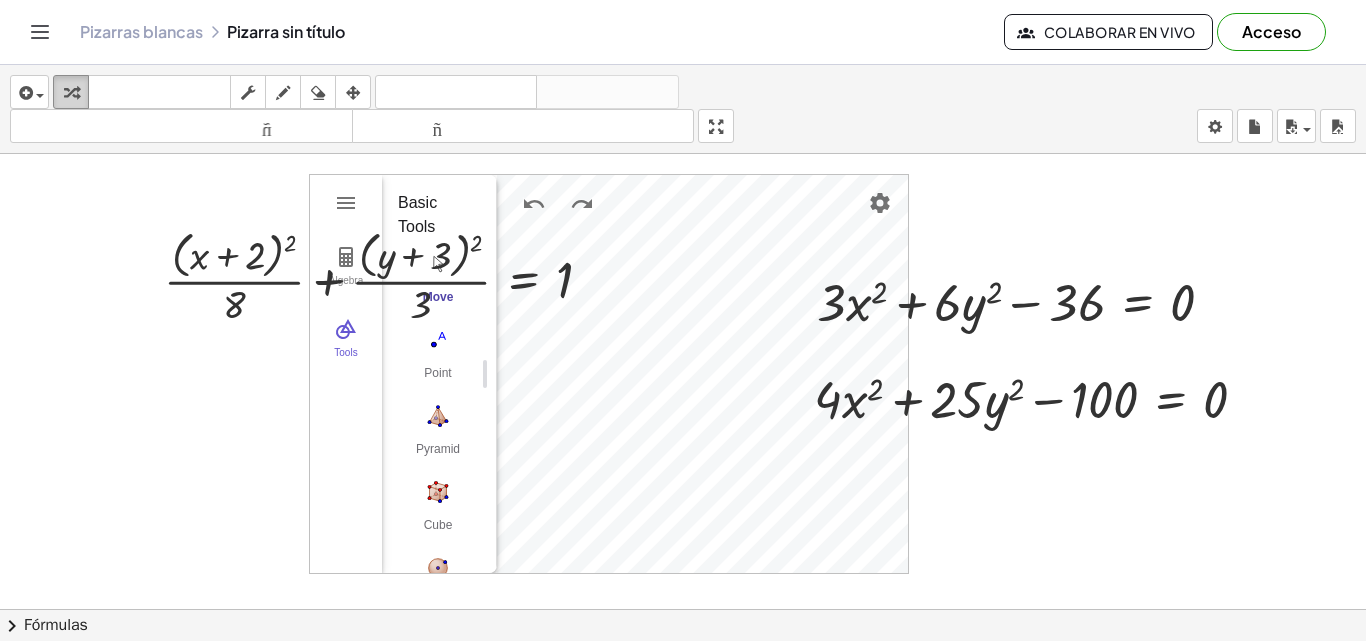 click at bounding box center [71, 93] 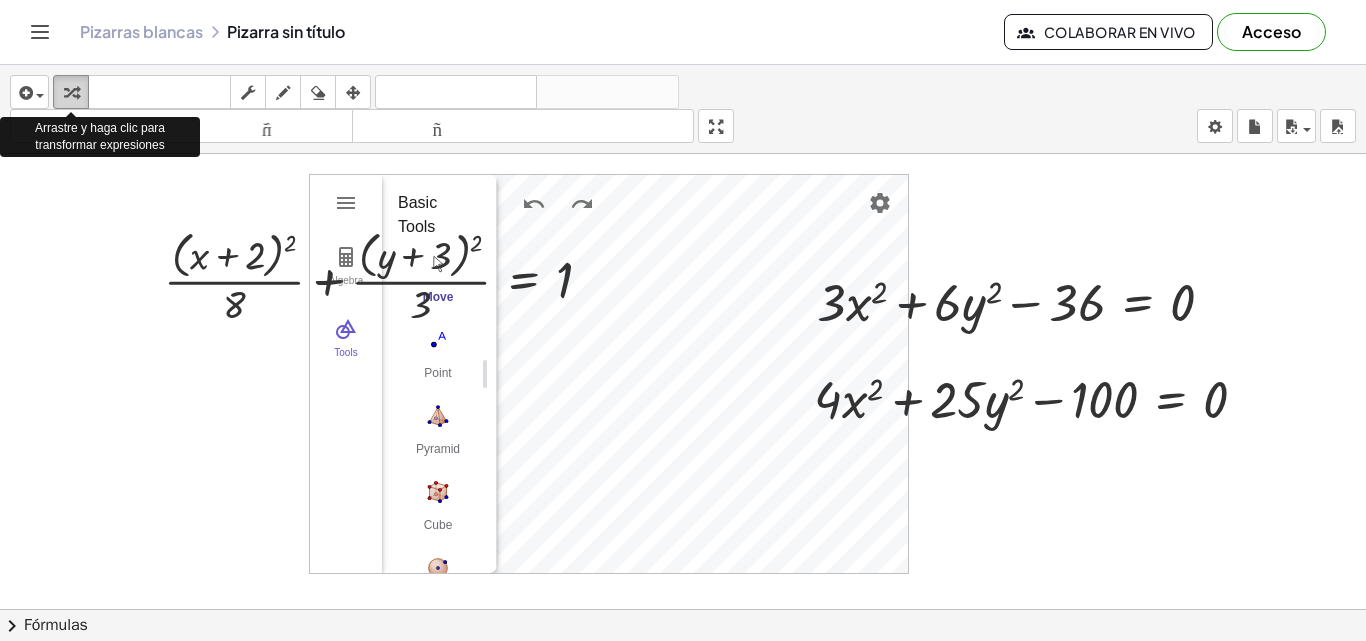 click at bounding box center (71, 93) 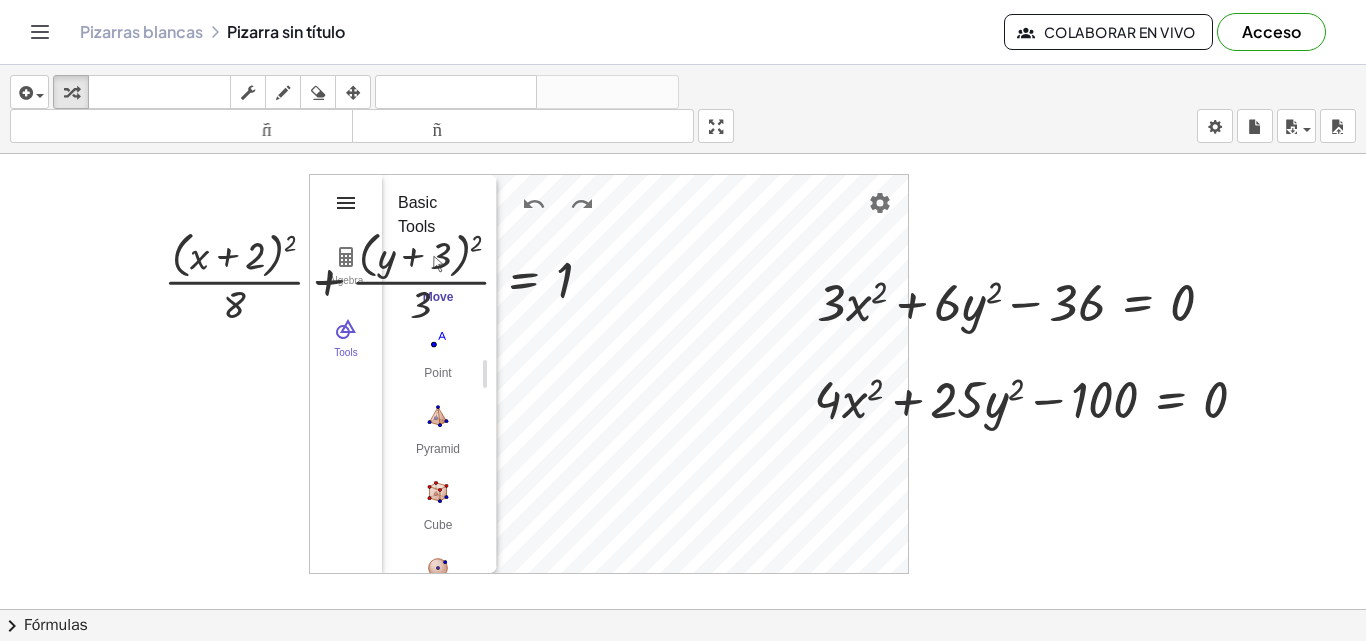 click at bounding box center [346, 203] 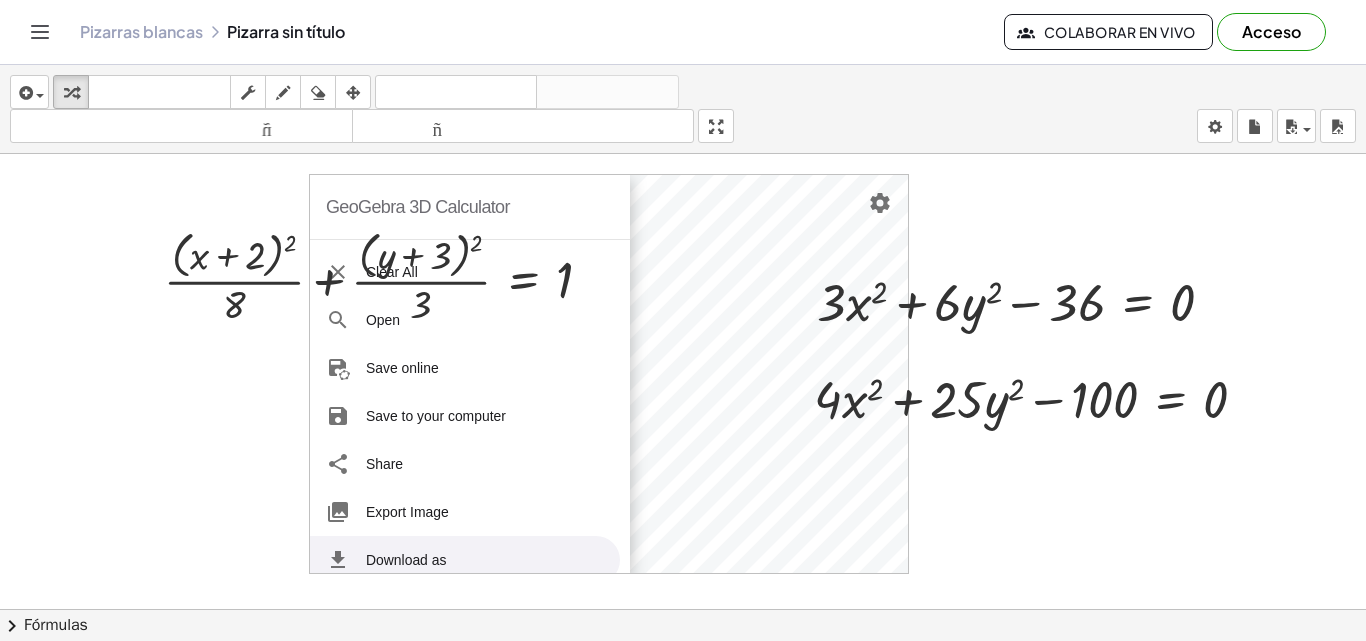 scroll, scrollTop: 245, scrollLeft: 0, axis: vertical 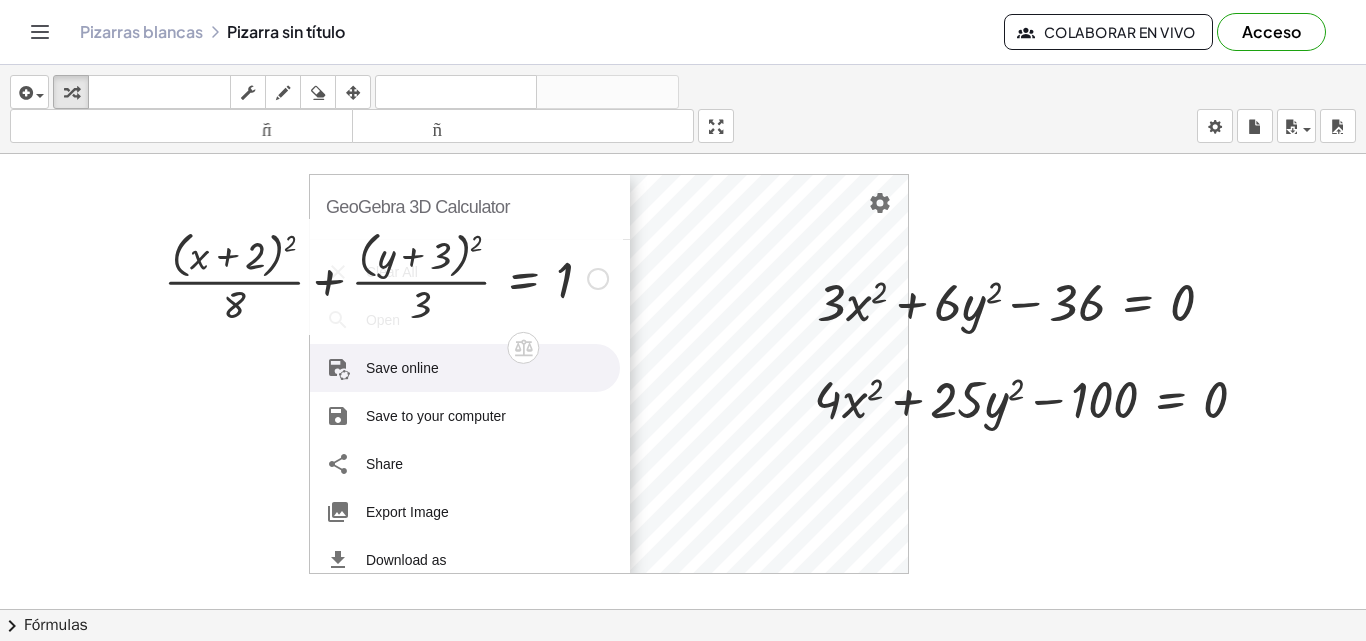 click at bounding box center (386, 277) 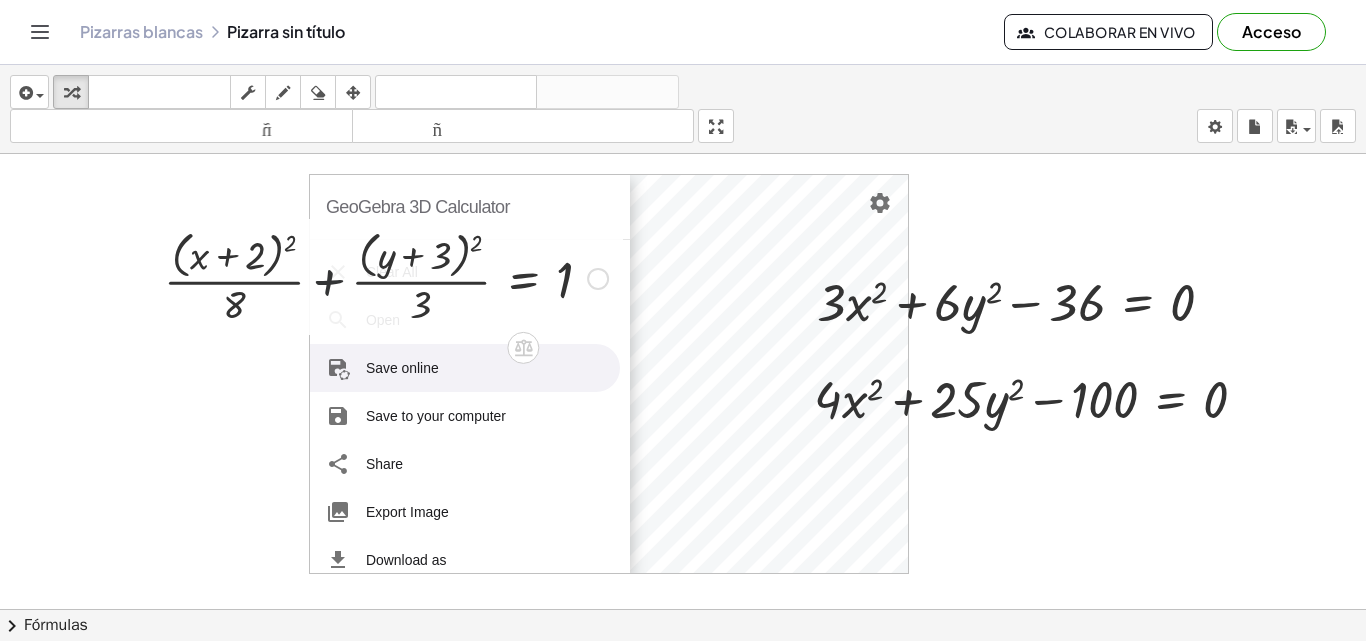 click at bounding box center (386, 277) 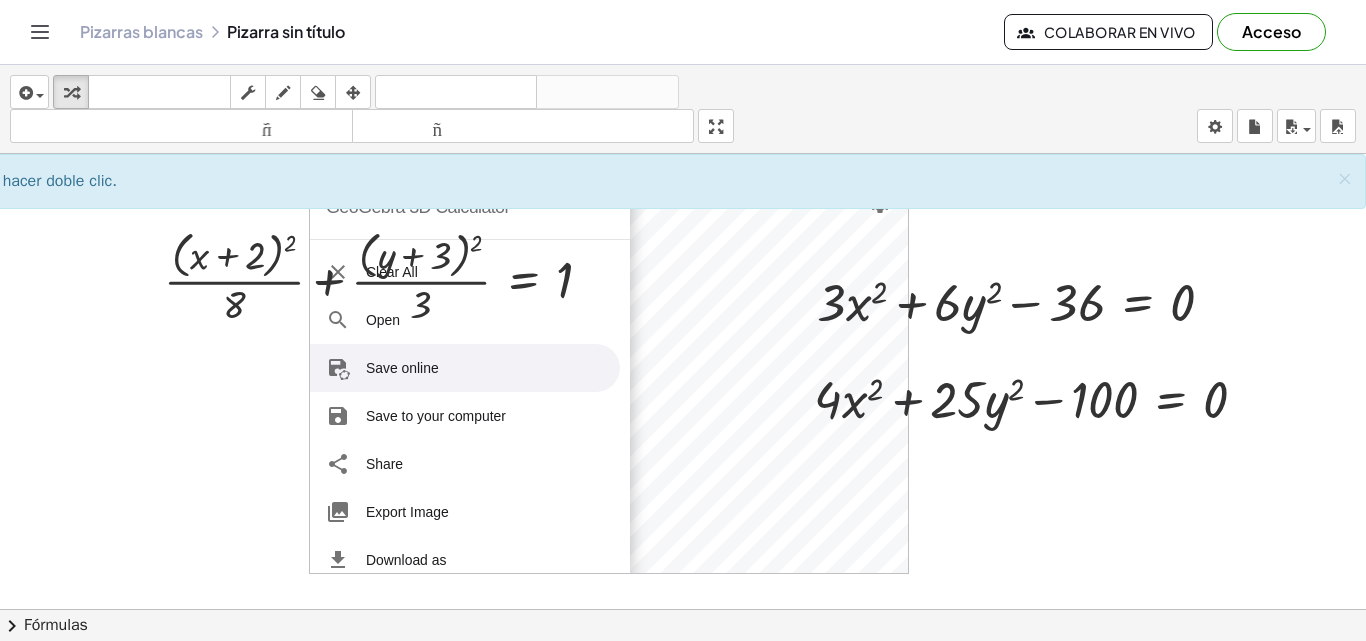 click at bounding box center (649, 688) 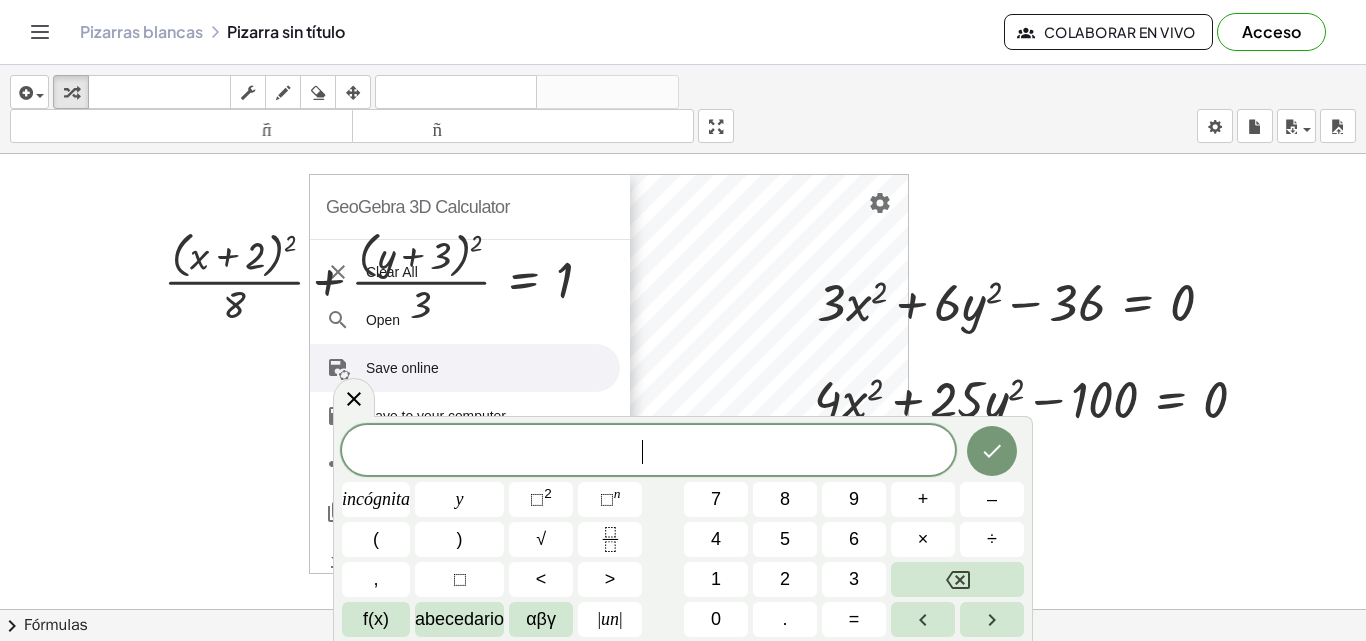 click at bounding box center [649, 688] 